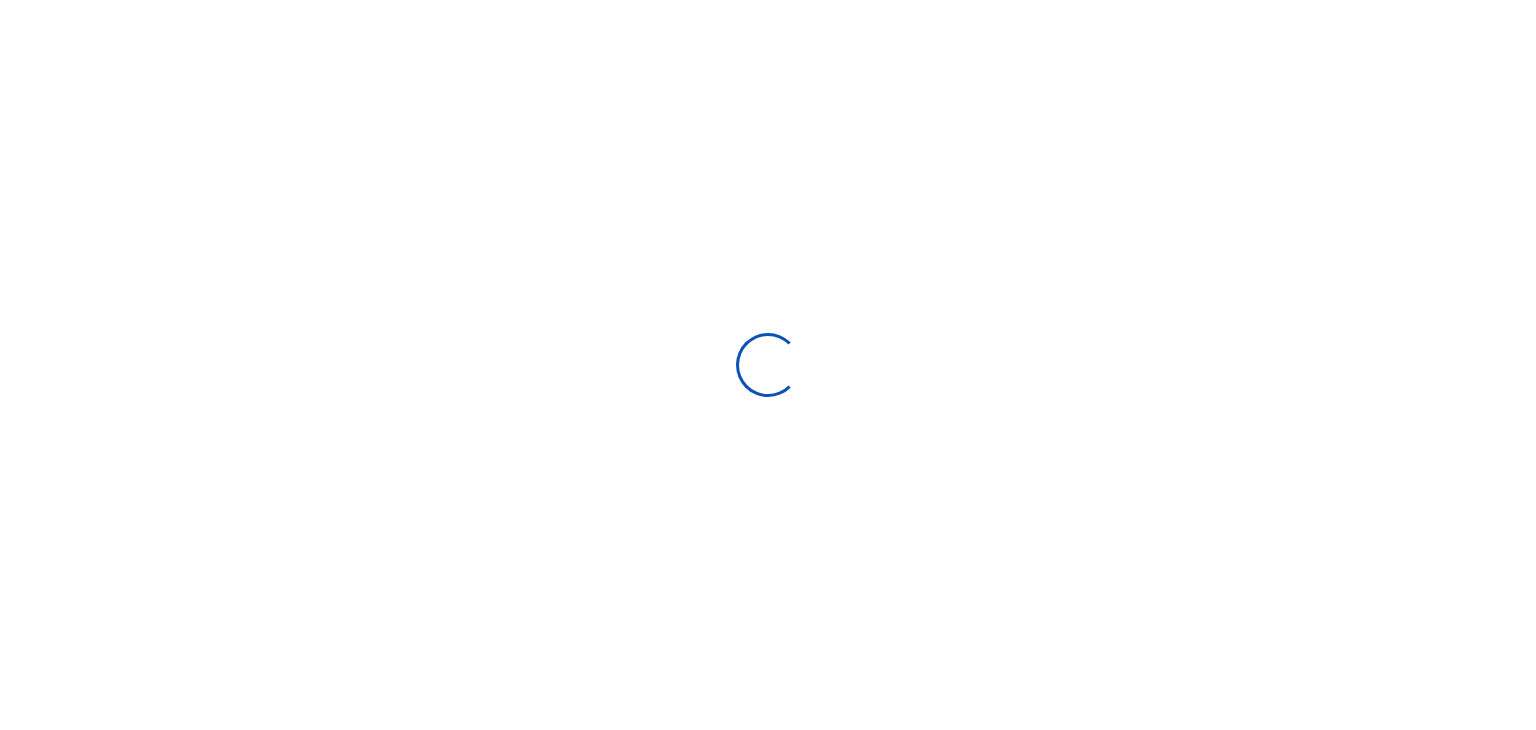 scroll, scrollTop: 0, scrollLeft: 0, axis: both 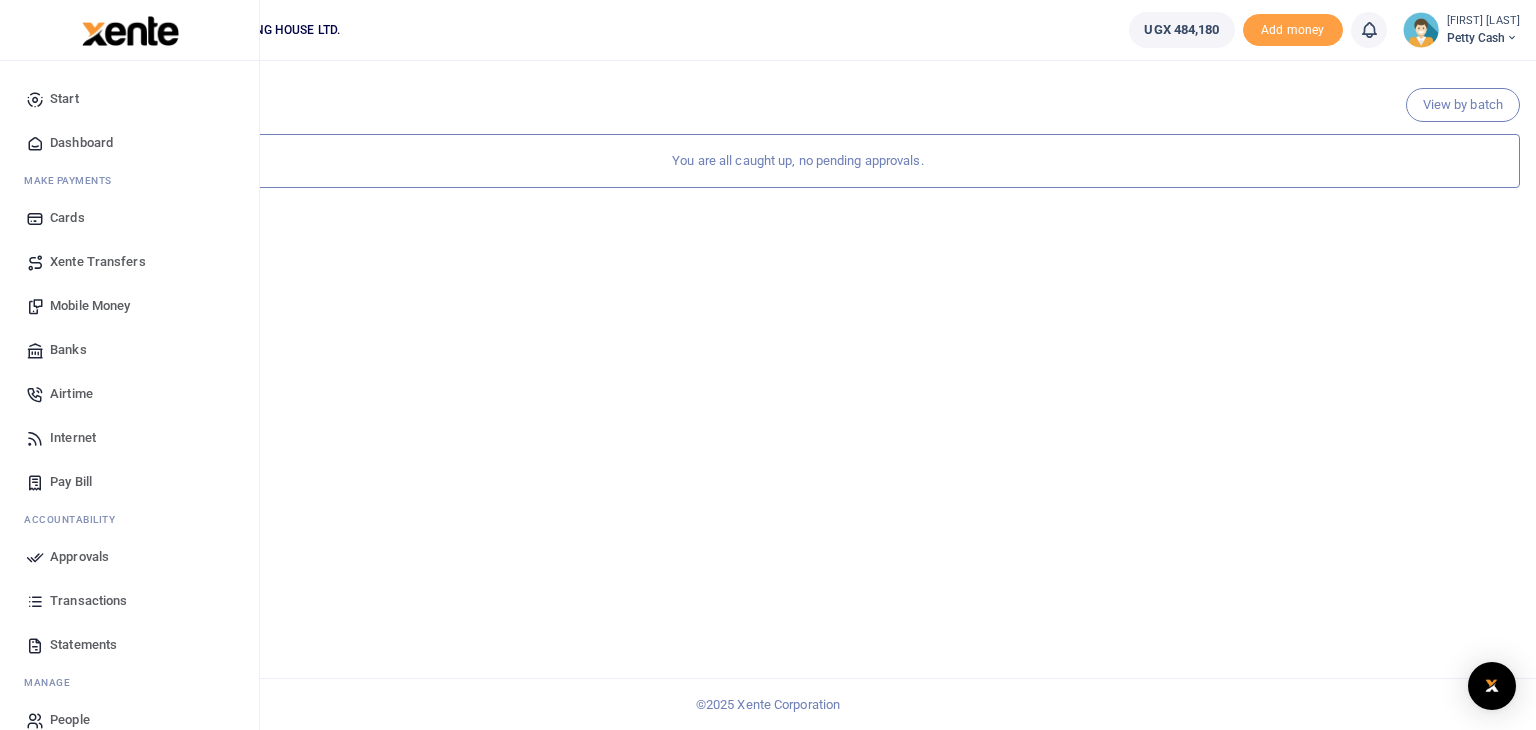 click on "Mobile Money" at bounding box center [90, 306] 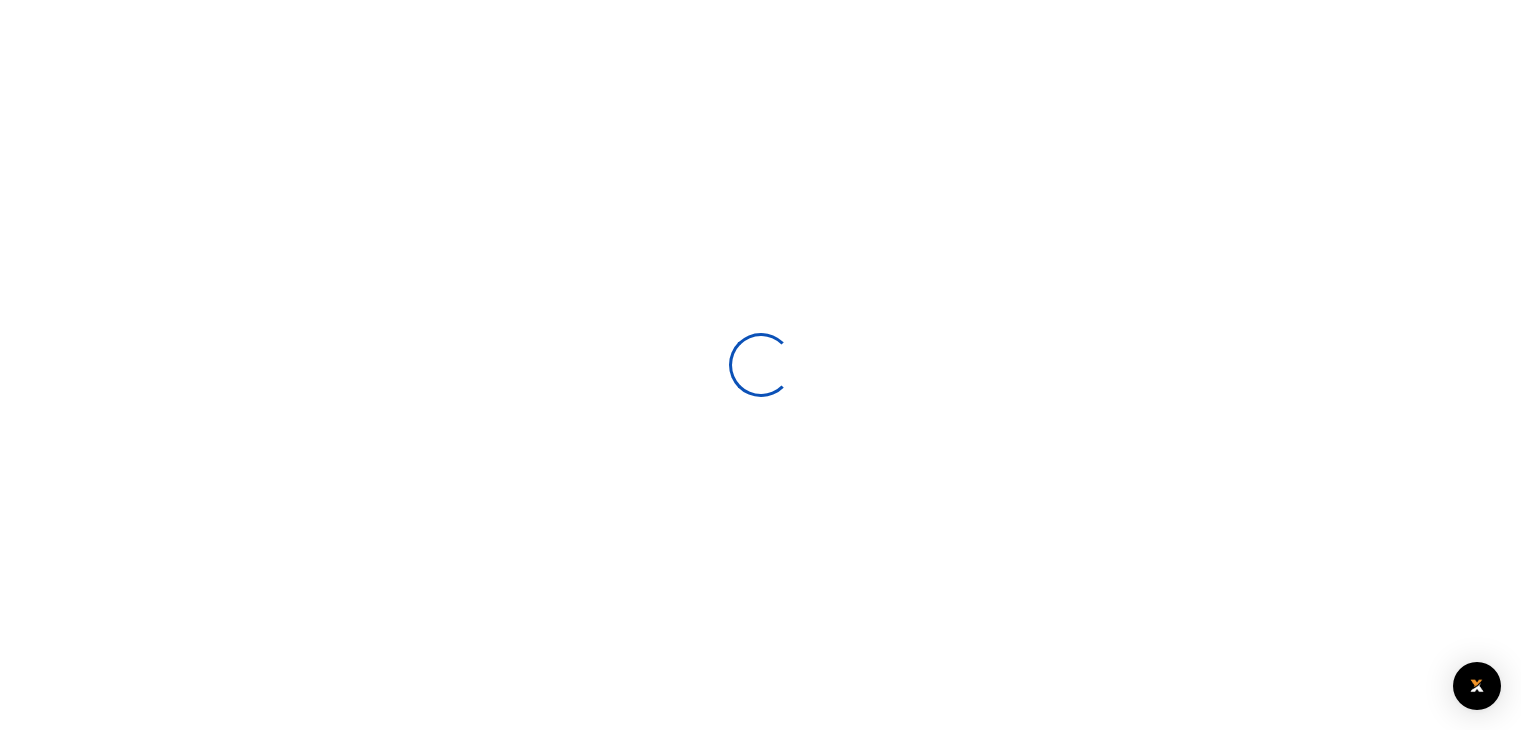 scroll, scrollTop: 0, scrollLeft: 0, axis: both 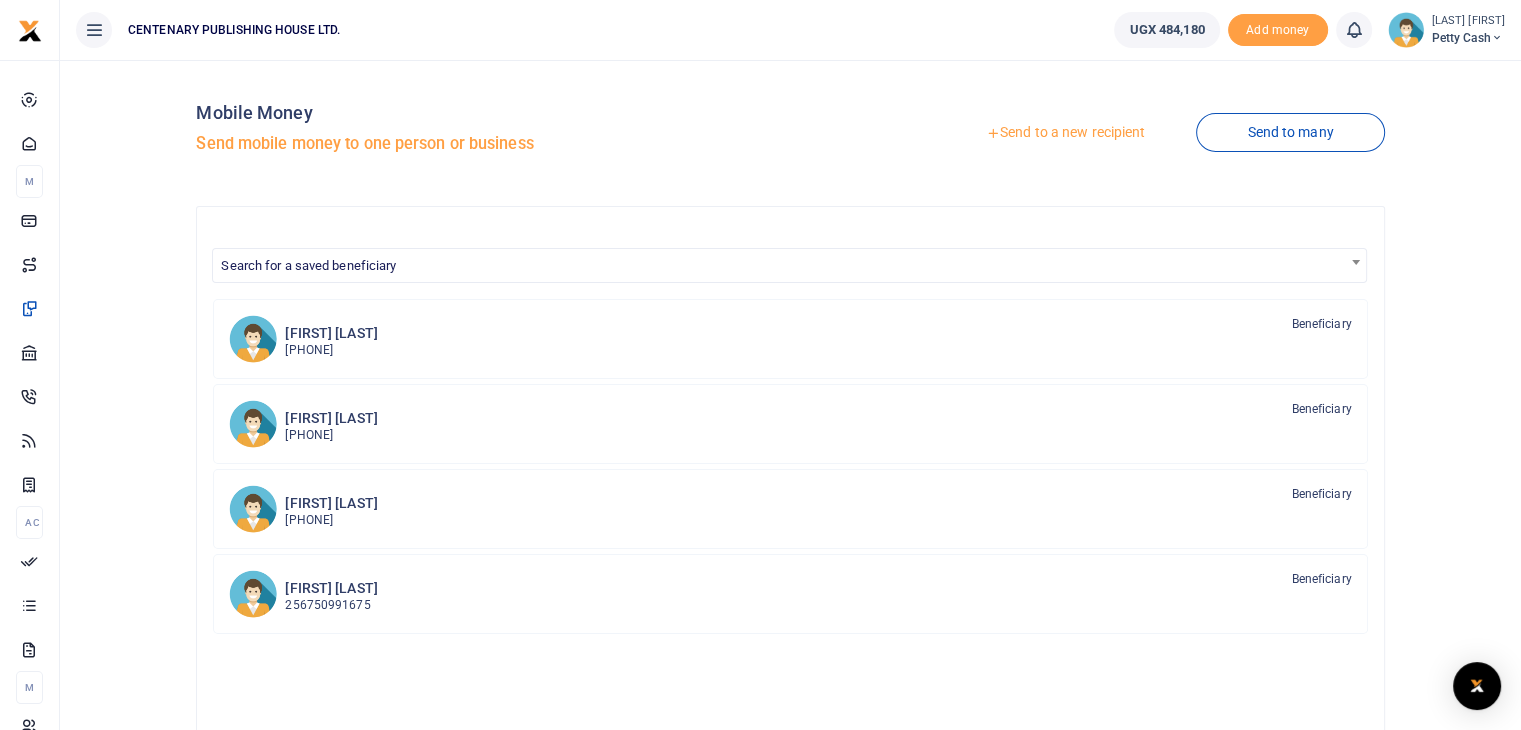 click on "Search for a saved beneficiary" at bounding box center [308, 265] 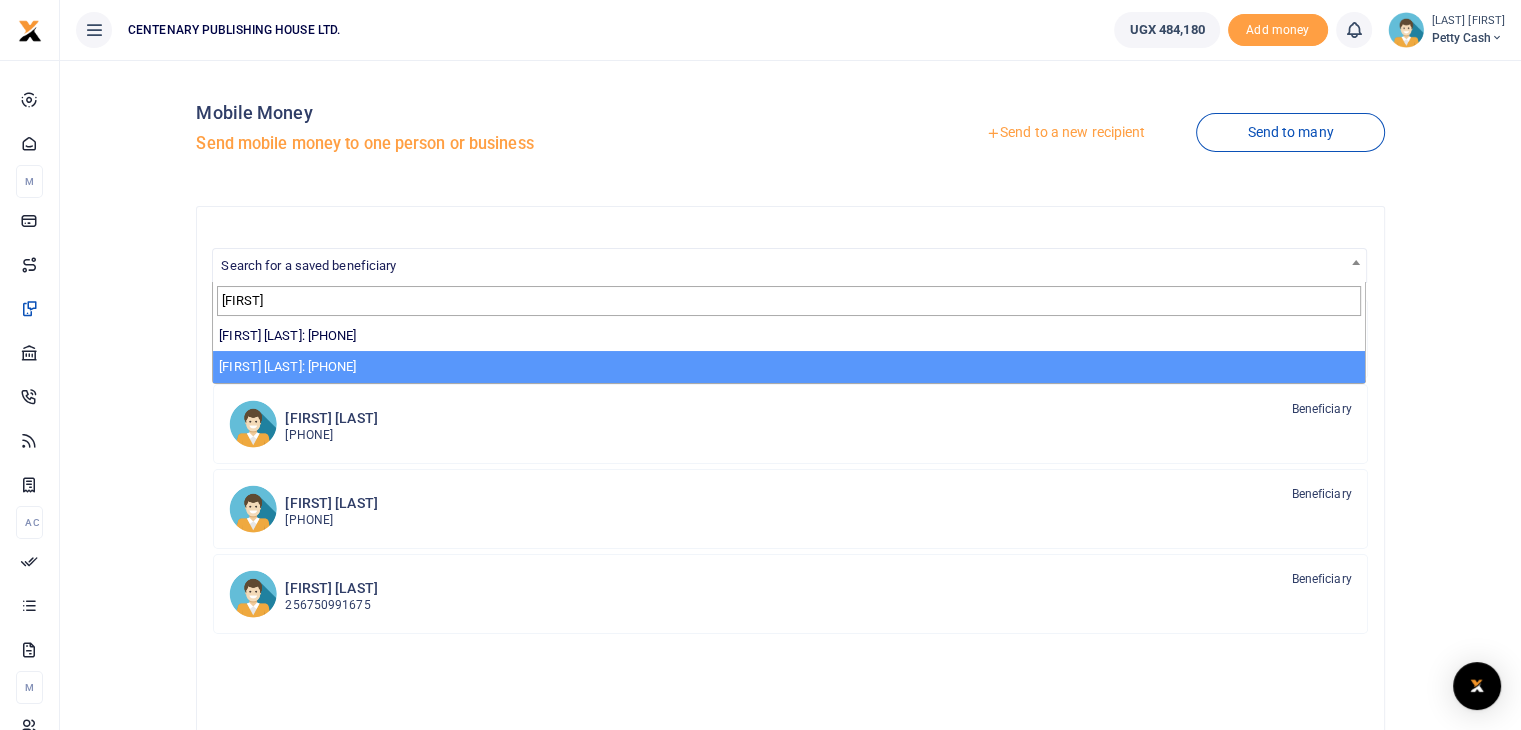 type on "joas" 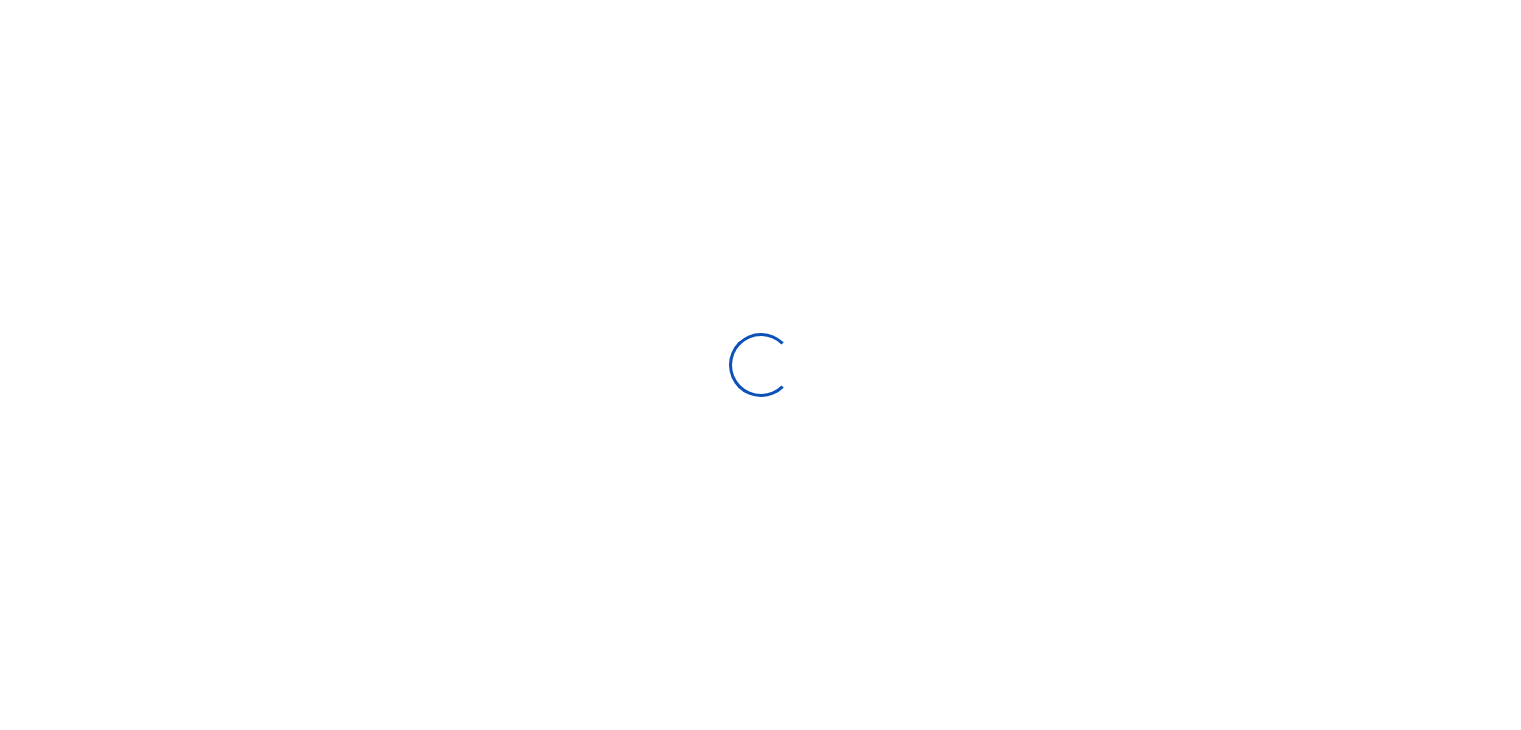 scroll, scrollTop: 0, scrollLeft: 0, axis: both 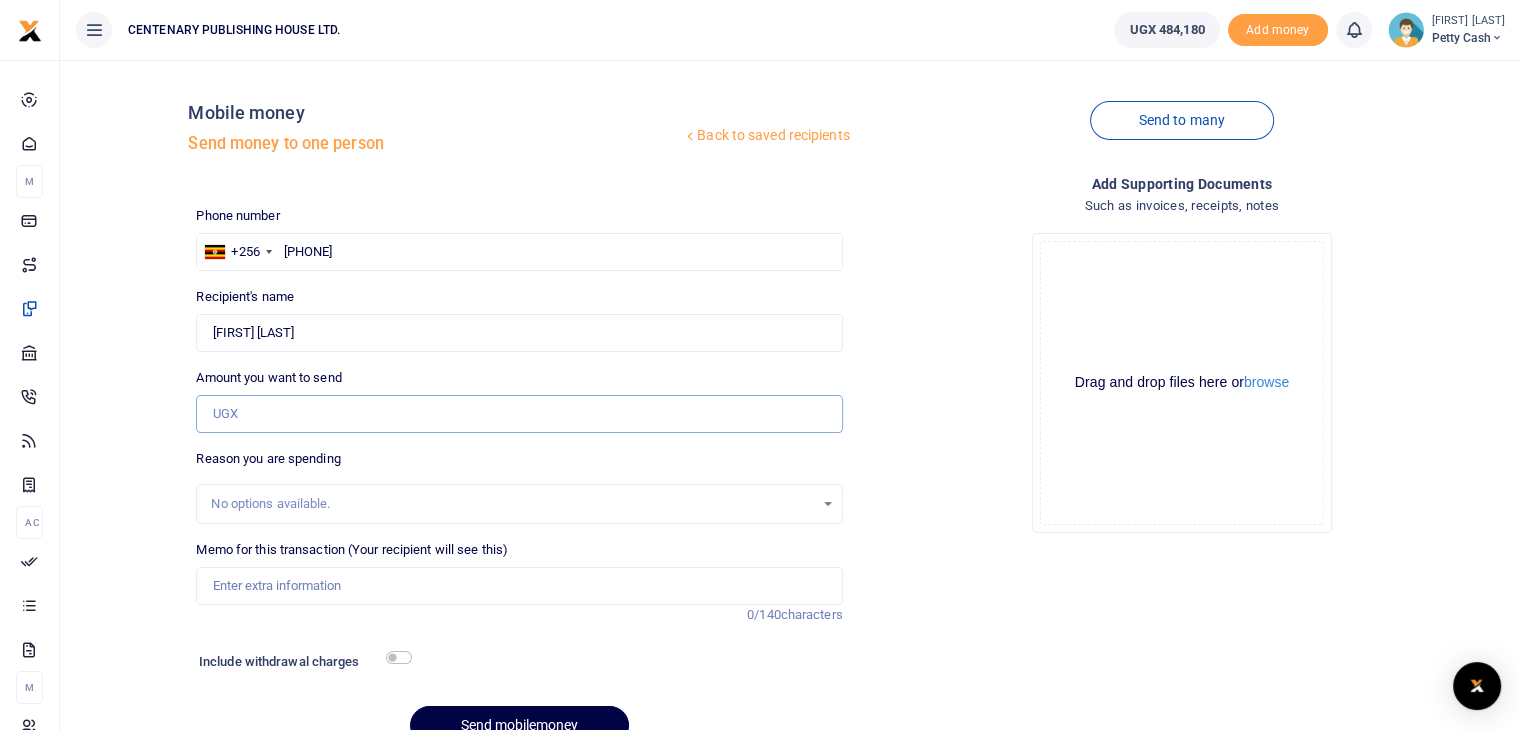 click on "Amount you want to send" at bounding box center (519, 414) 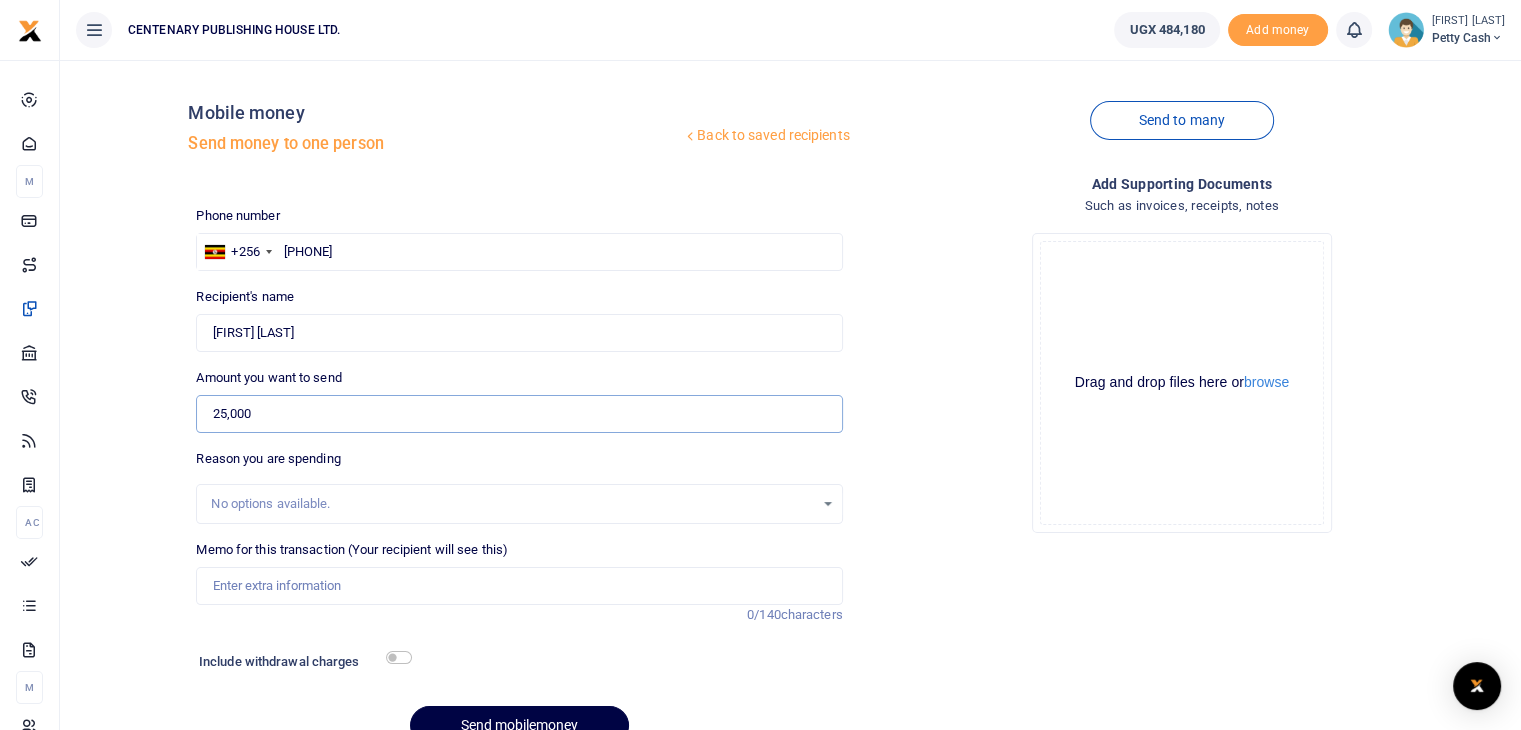 type on "25,000" 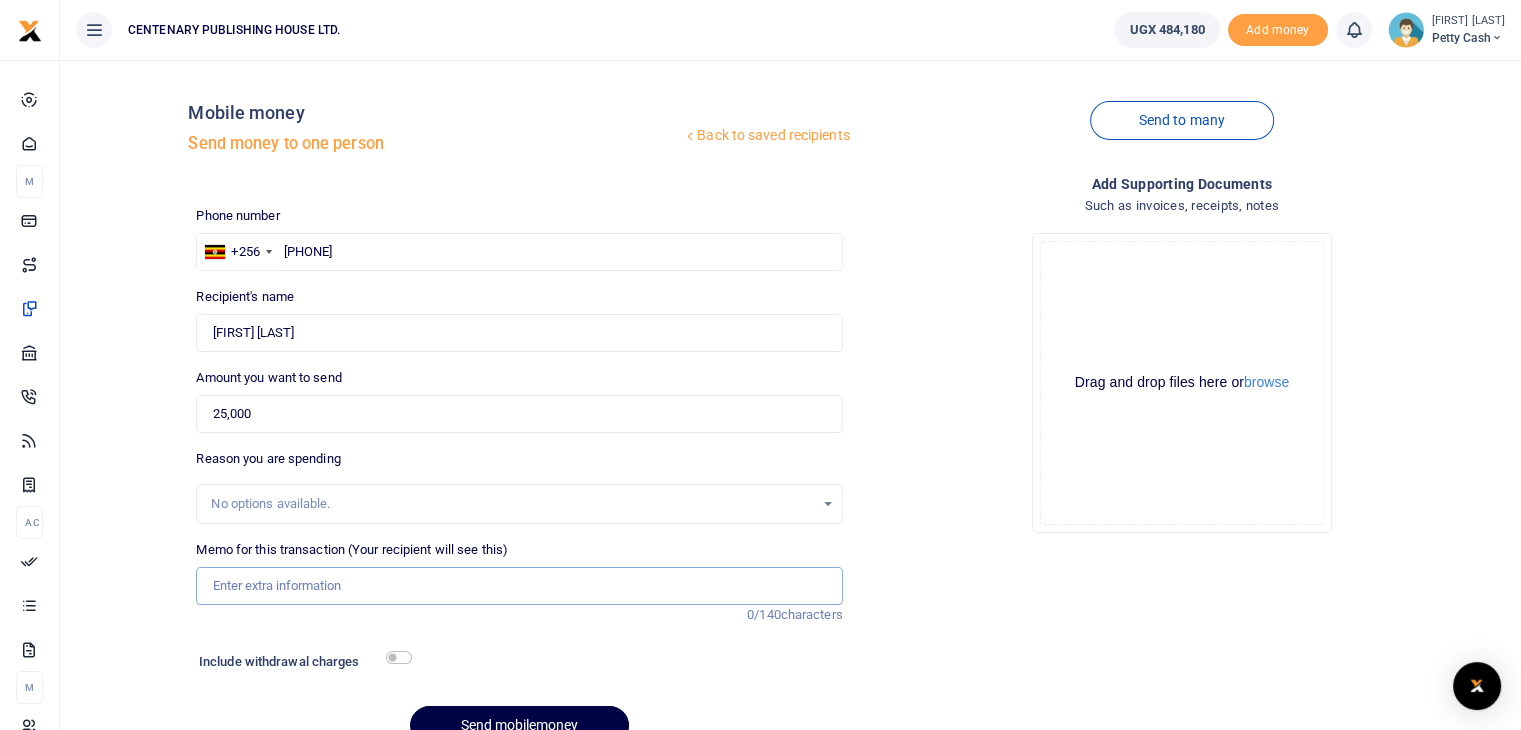 click on "Memo for this transaction (Your recipient will see this)" at bounding box center [519, 586] 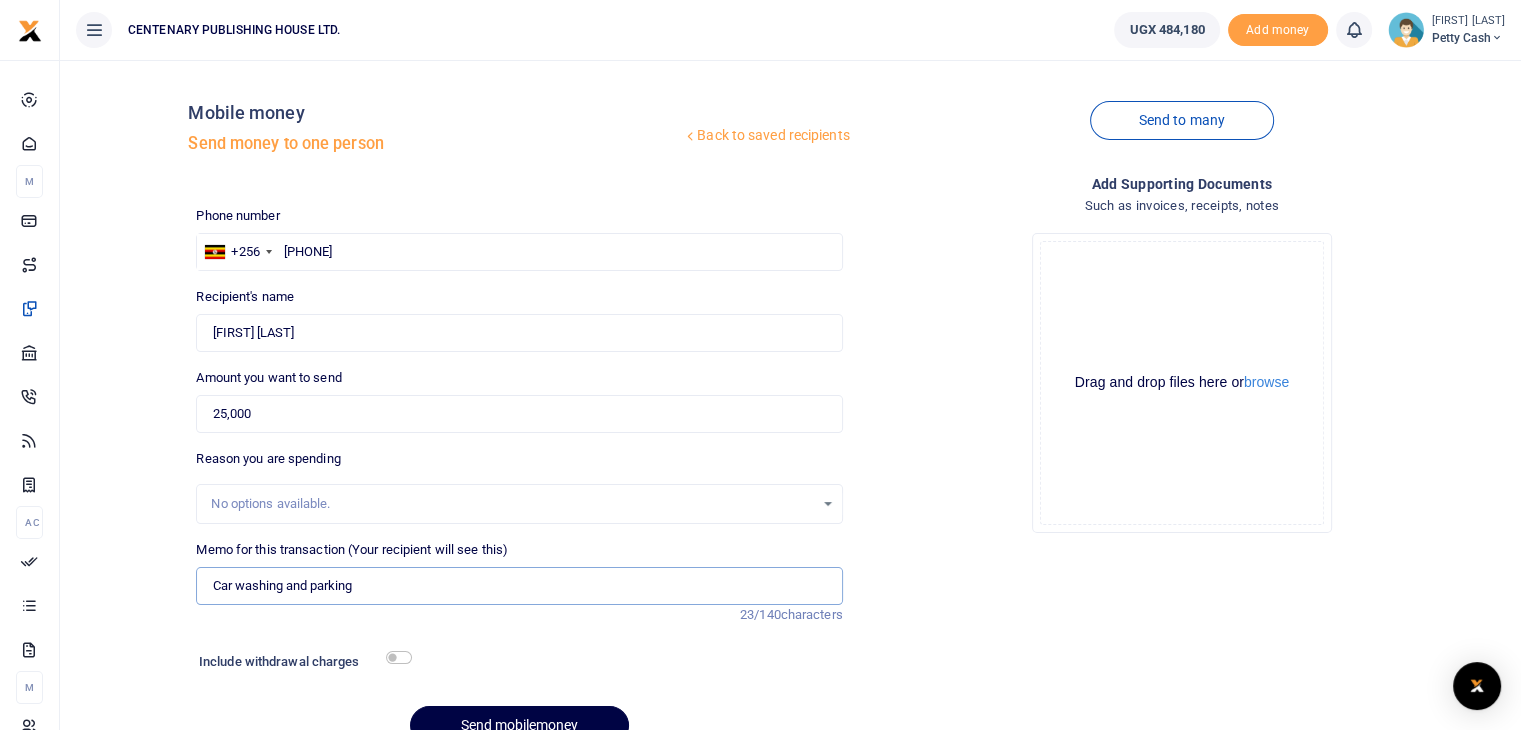 type on "Car washing and parking" 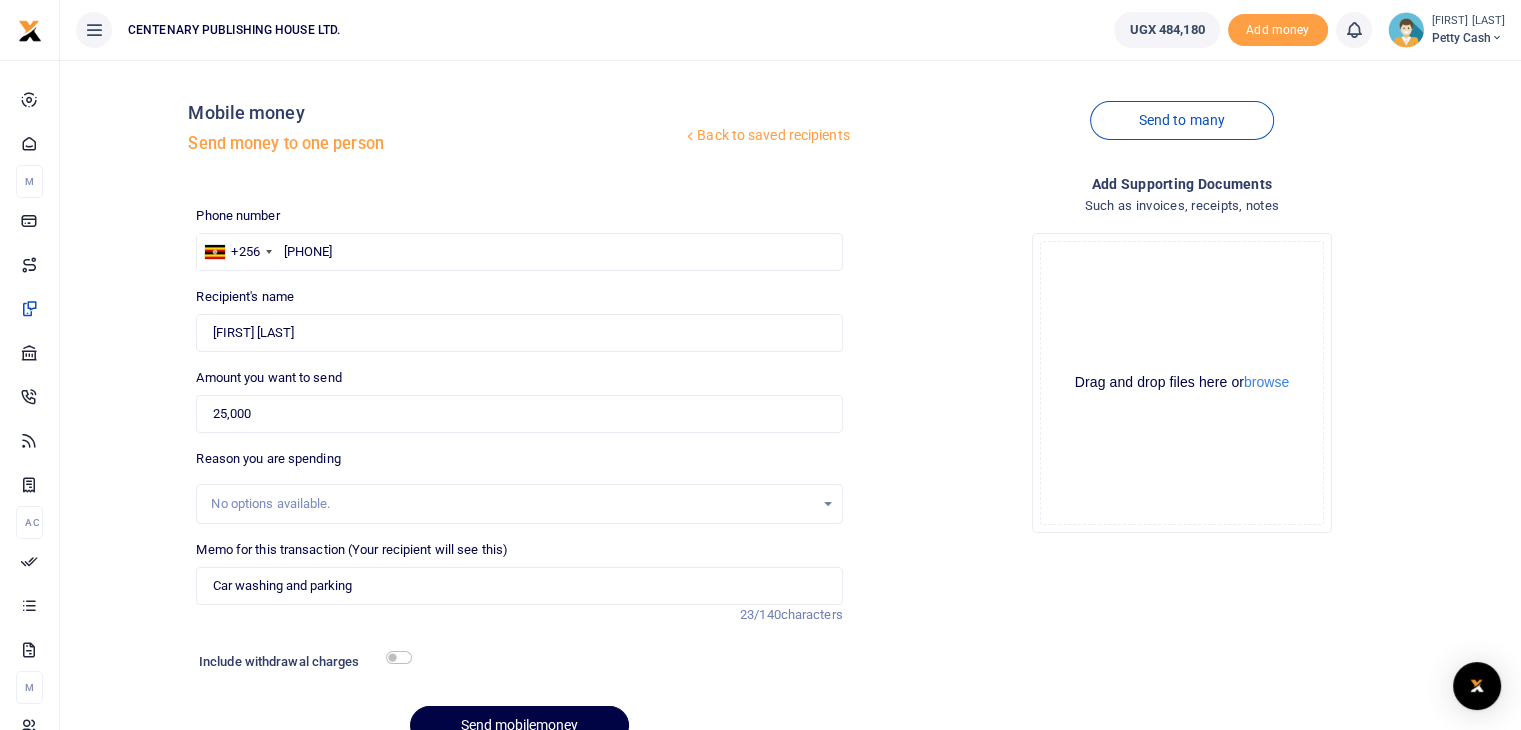 click on "Back to saved recipients
Mobile money
Send money to one person
Send to many
Phone number
+256 Uganda +256 [PHONE]
Phone is required.
25,000 23/140" at bounding box center (790, 418) 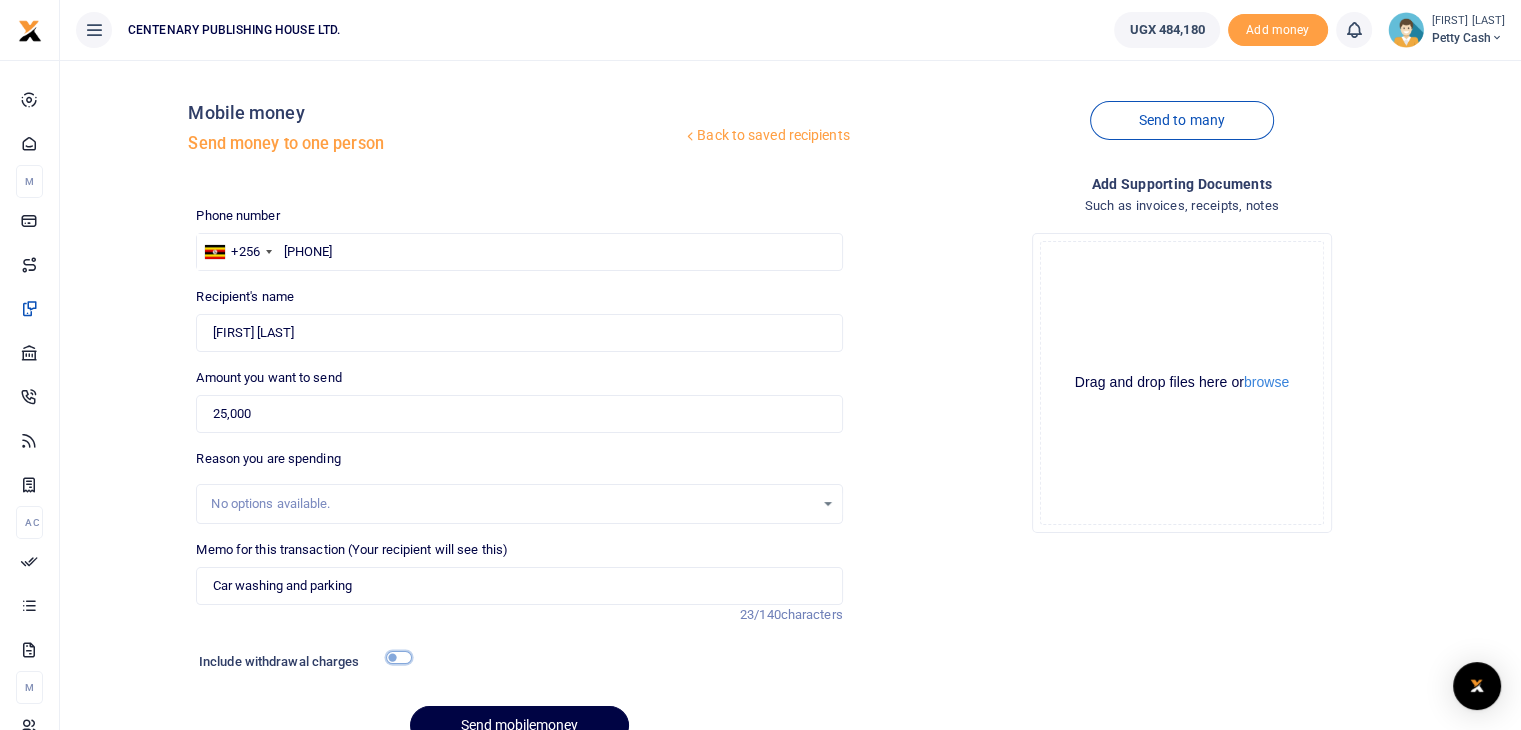 click at bounding box center [399, 657] 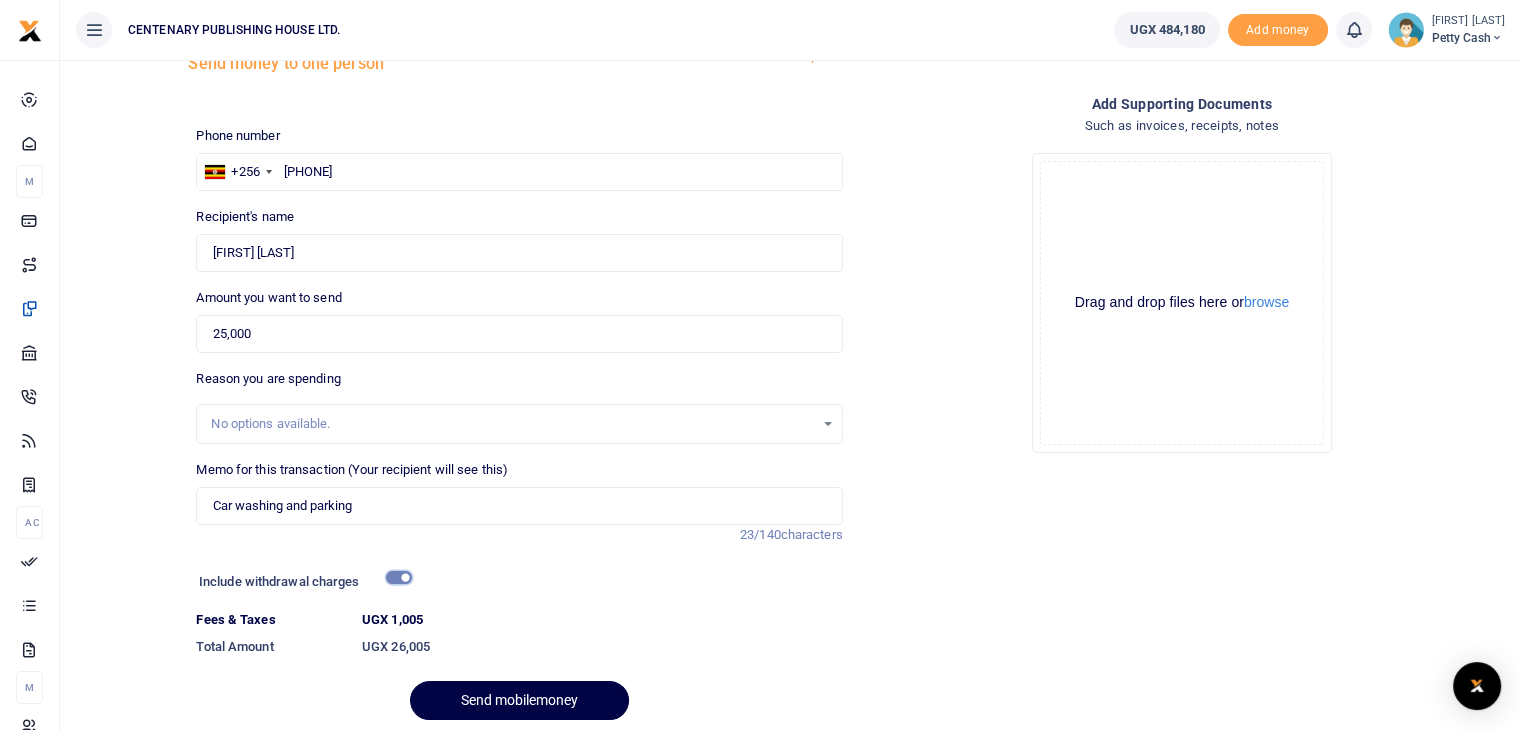 scroll, scrollTop: 153, scrollLeft: 0, axis: vertical 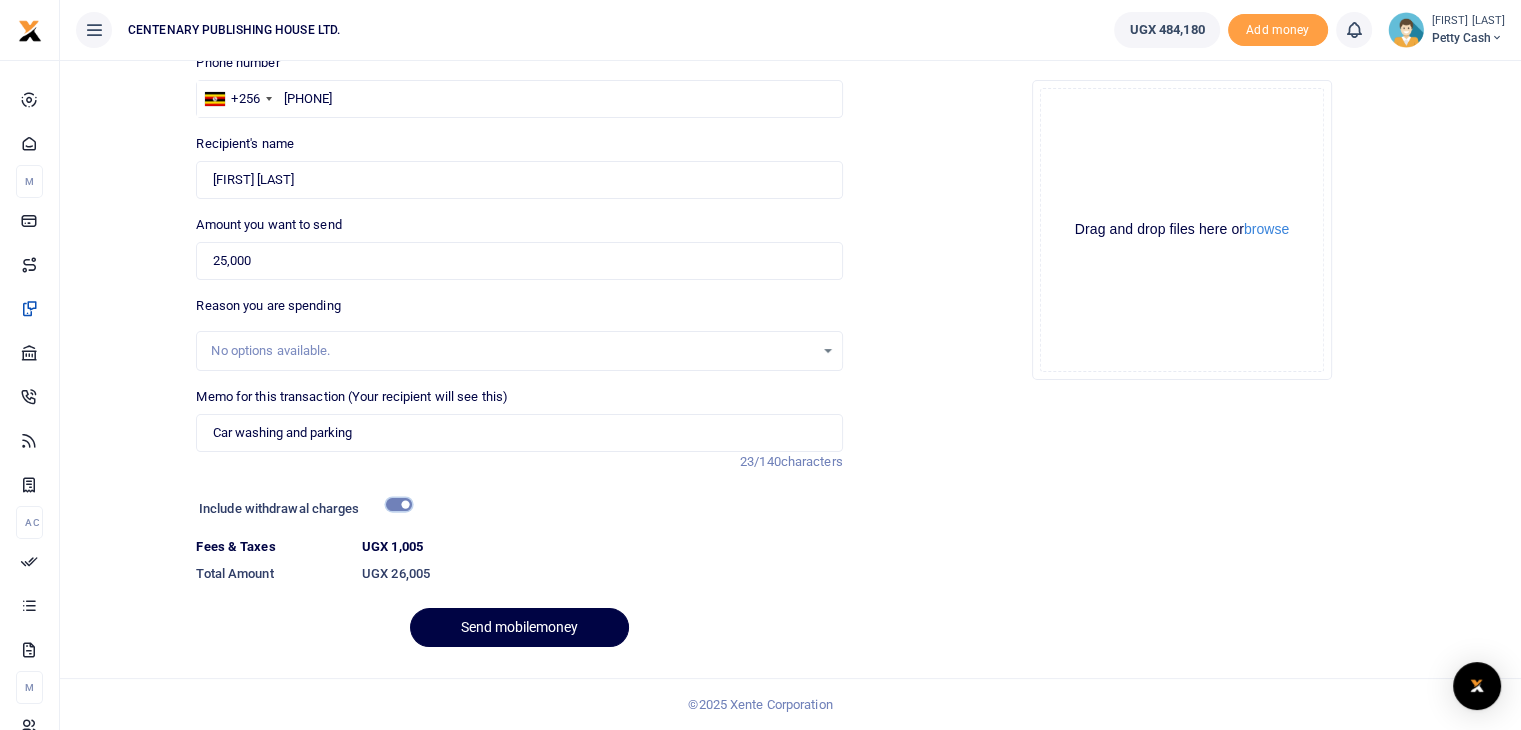 click at bounding box center (399, 504) 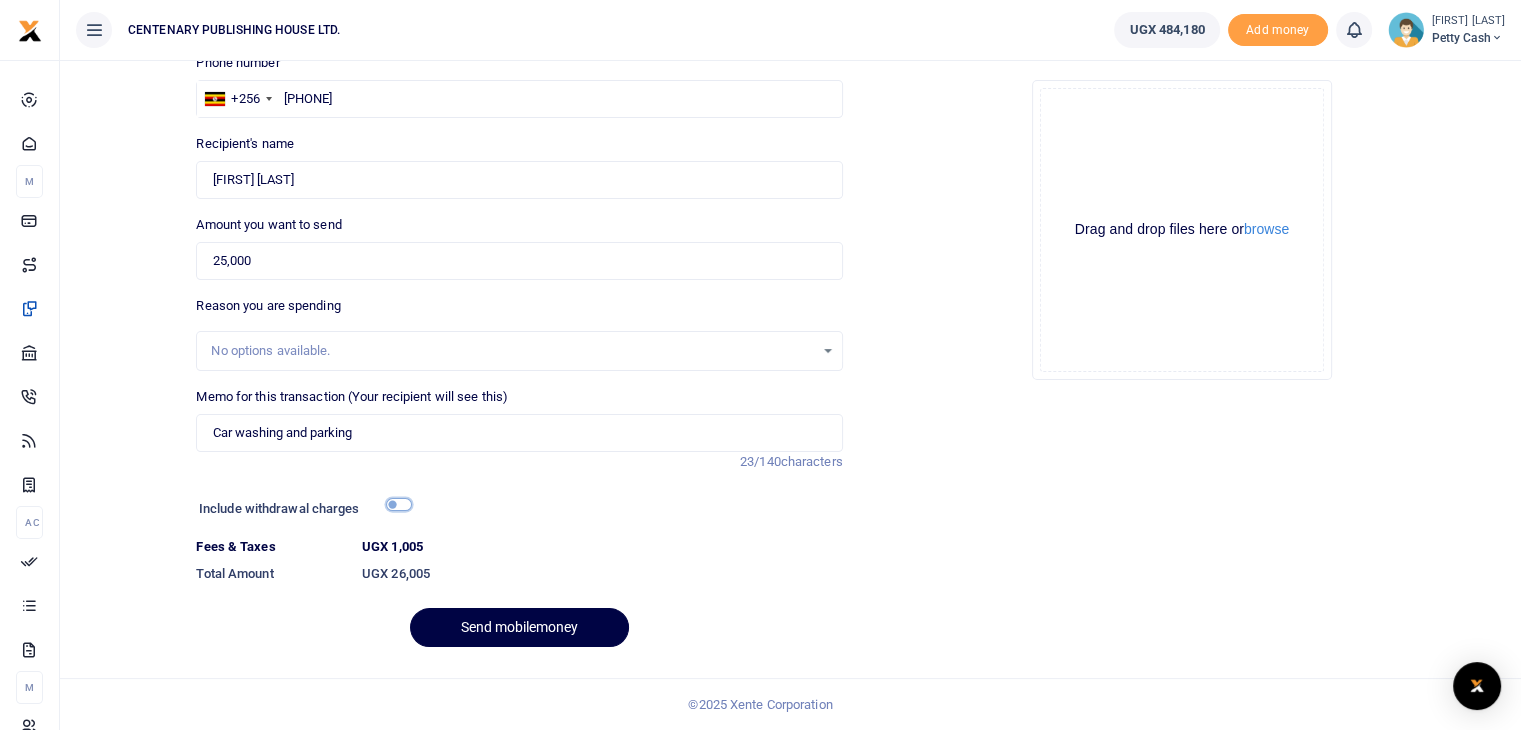 scroll, scrollTop: 98, scrollLeft: 0, axis: vertical 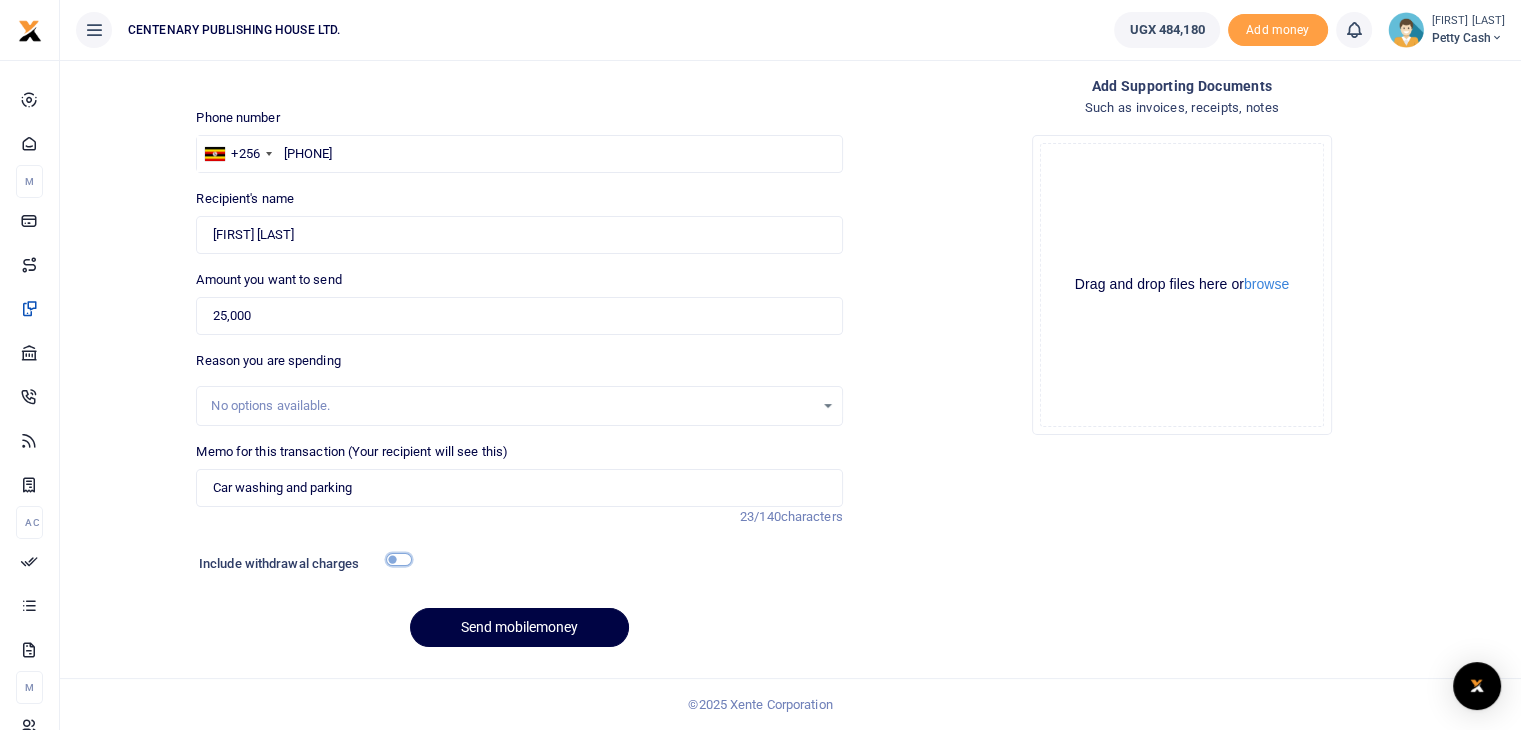 click at bounding box center (399, 559) 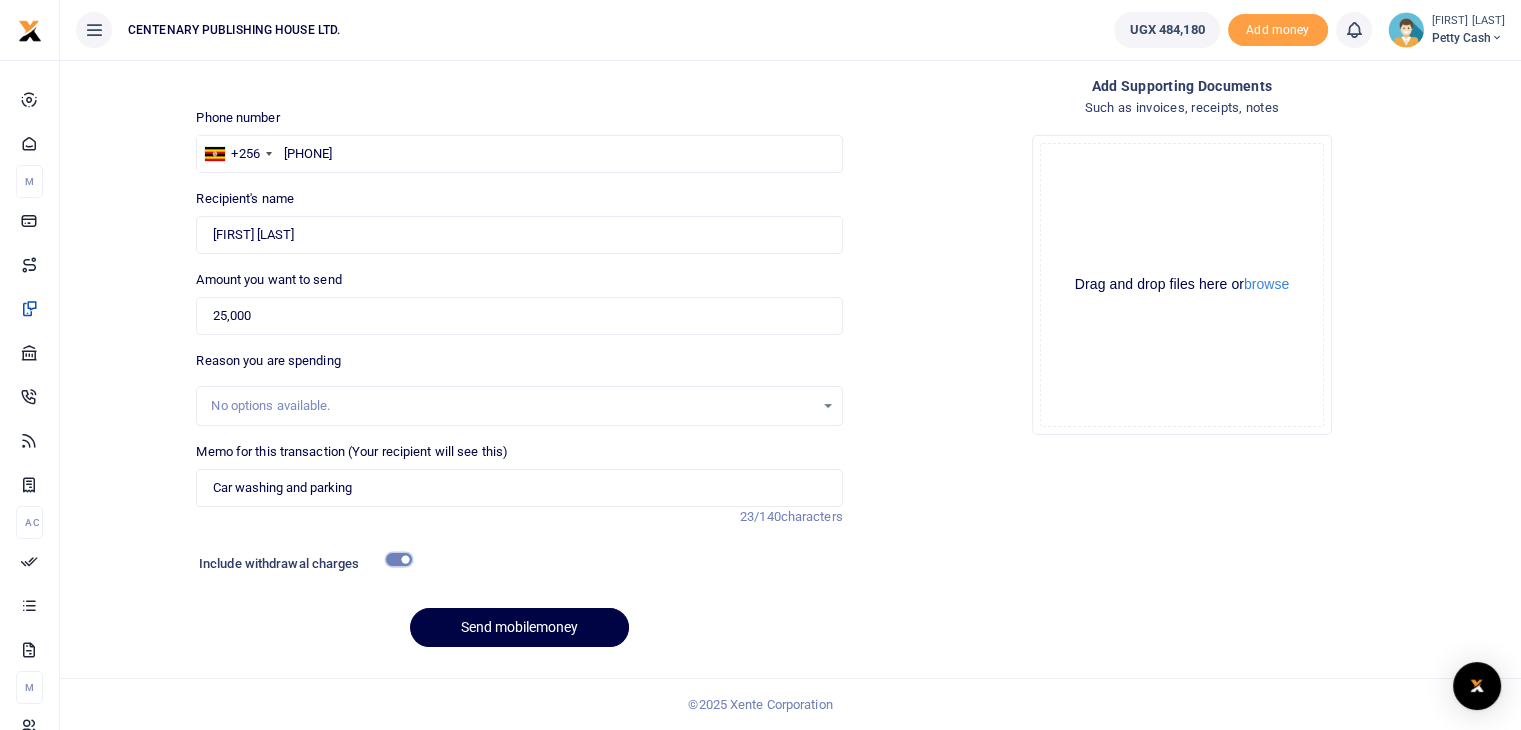 scroll, scrollTop: 153, scrollLeft: 0, axis: vertical 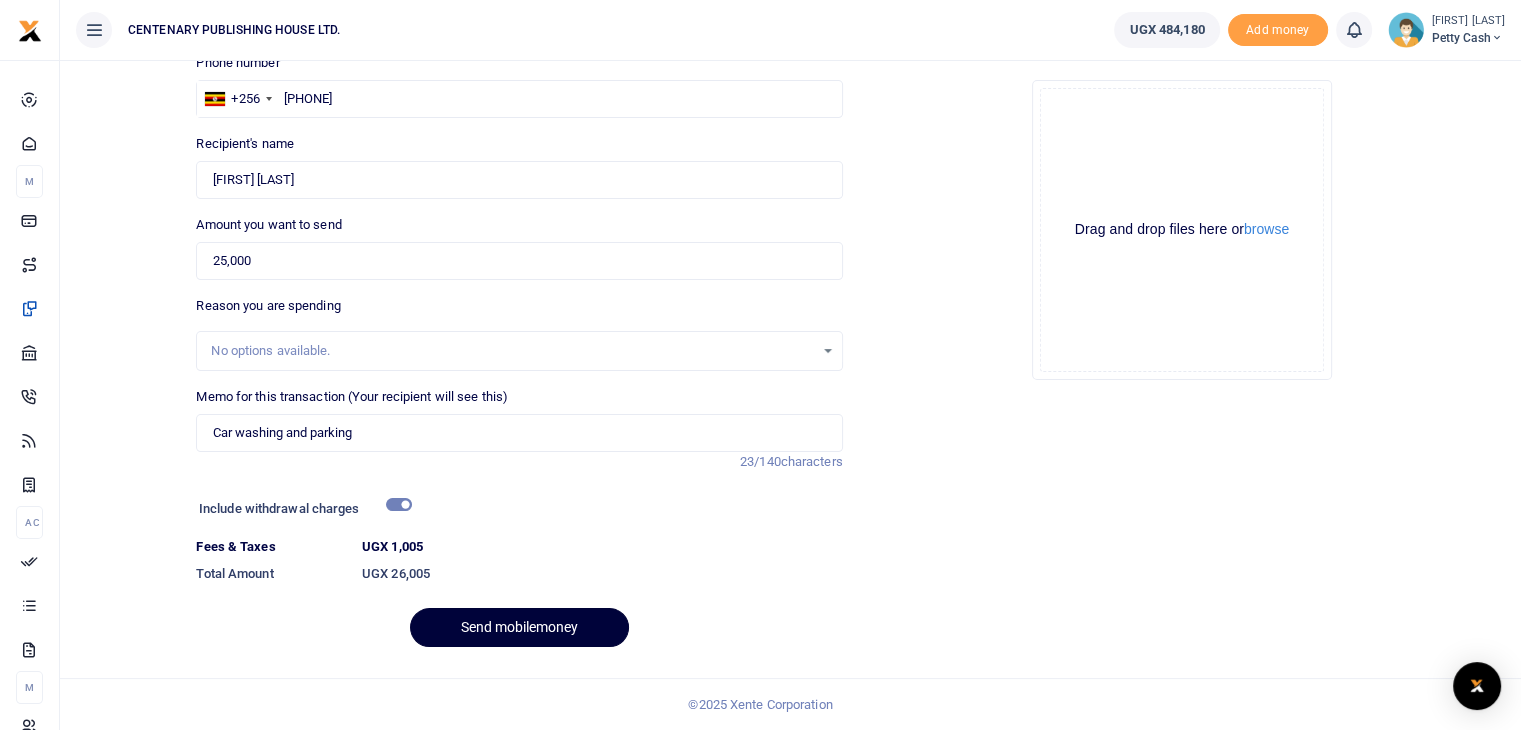 click on "Send mobilemoney" at bounding box center (519, 627) 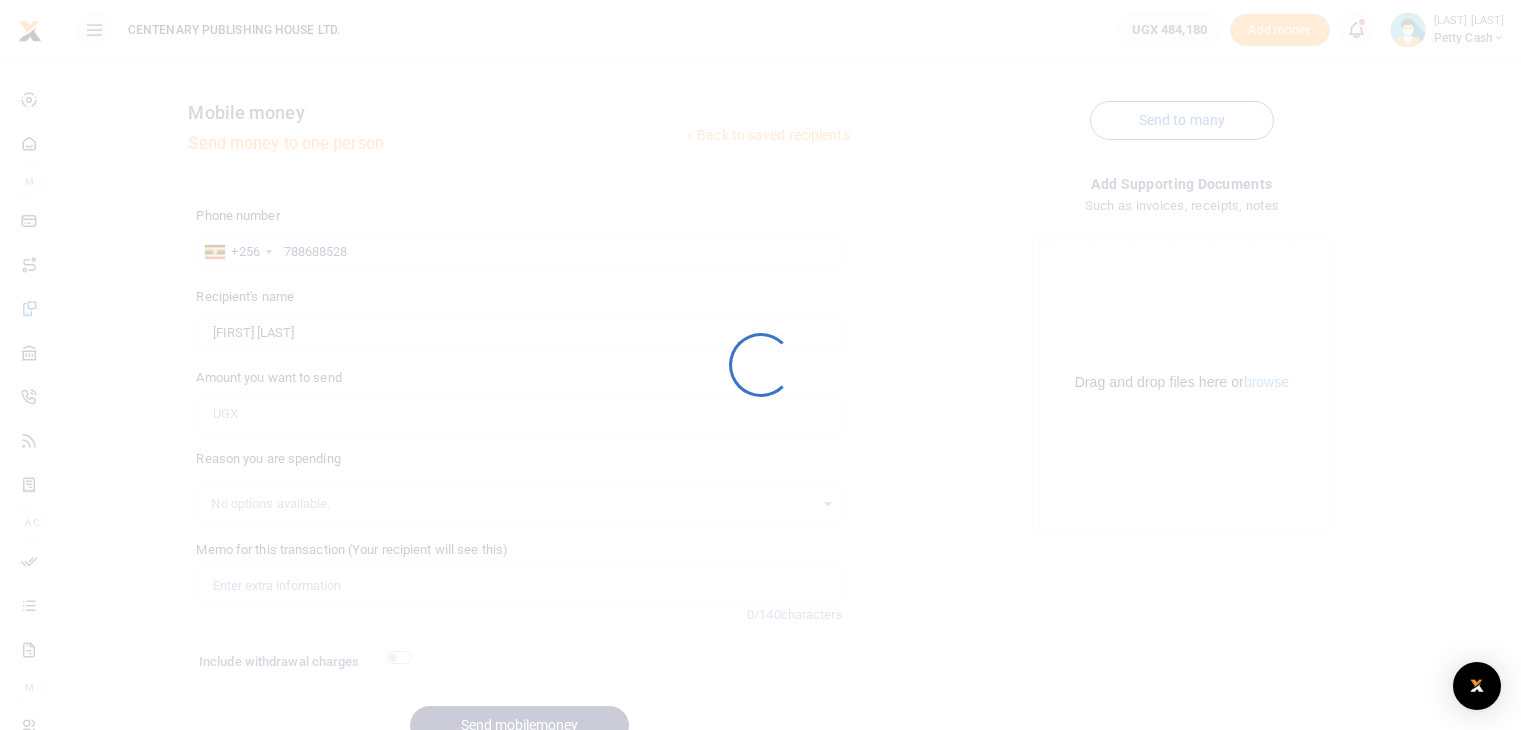 scroll, scrollTop: 98, scrollLeft: 0, axis: vertical 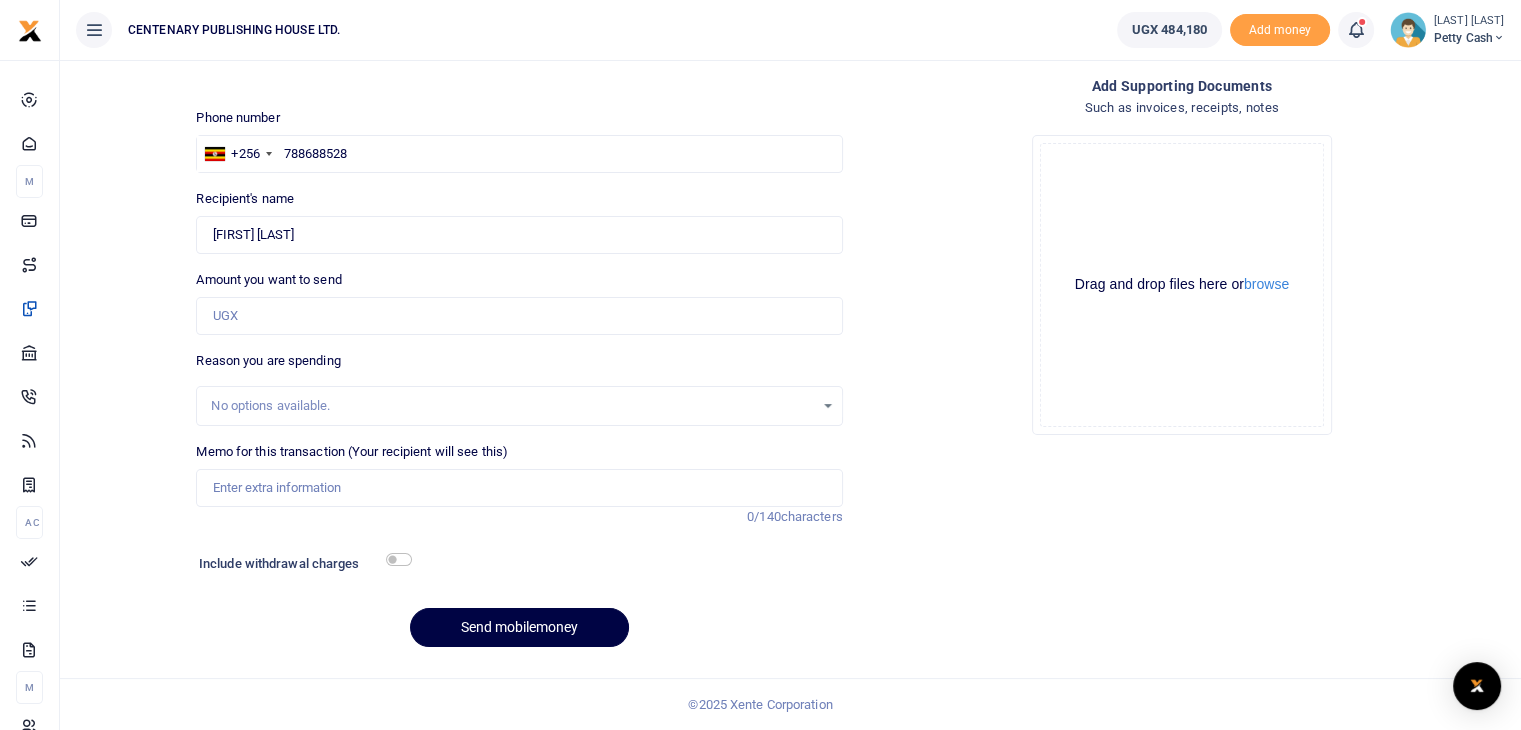 click at bounding box center [1366, 30] 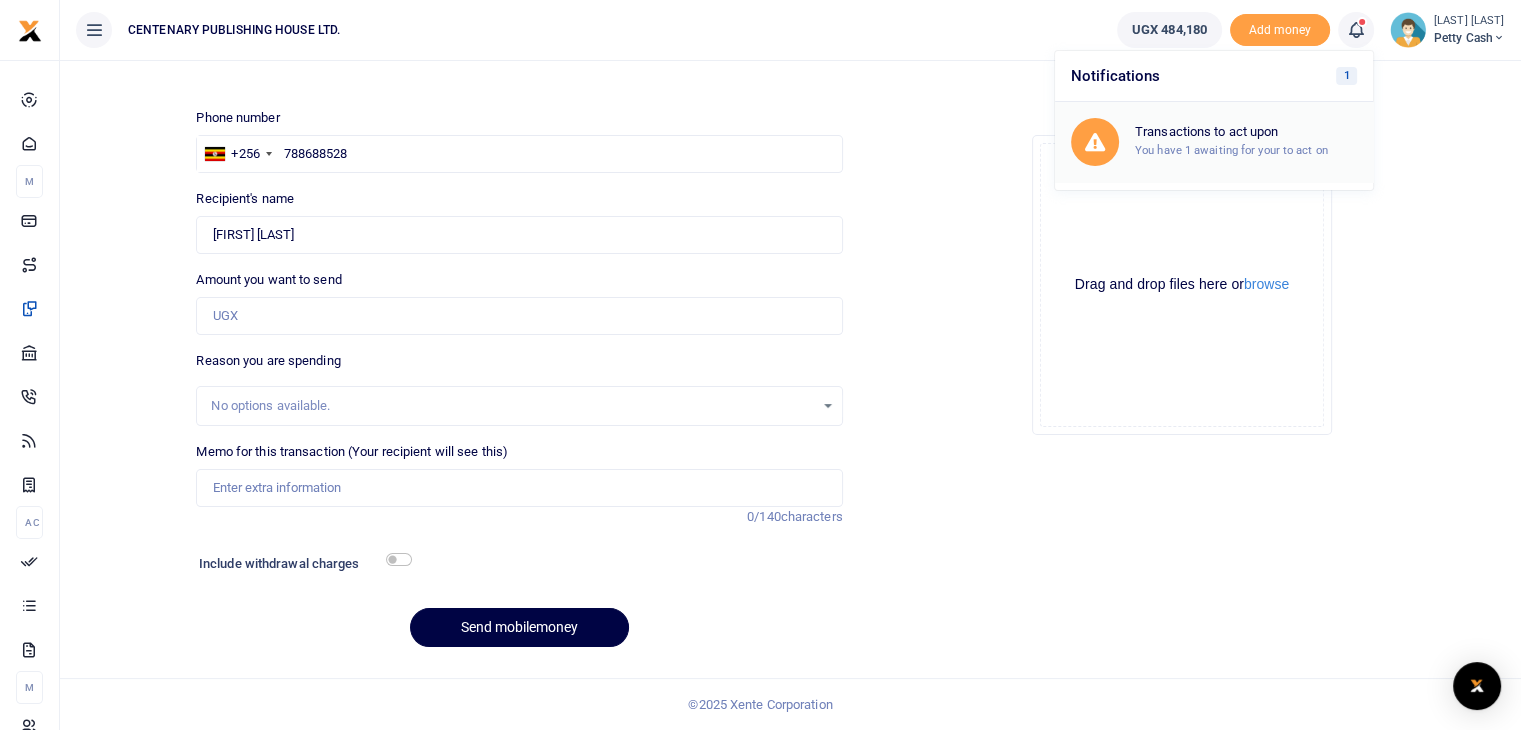 click on "You have 1 awaiting for your to act on" at bounding box center (1231, 150) 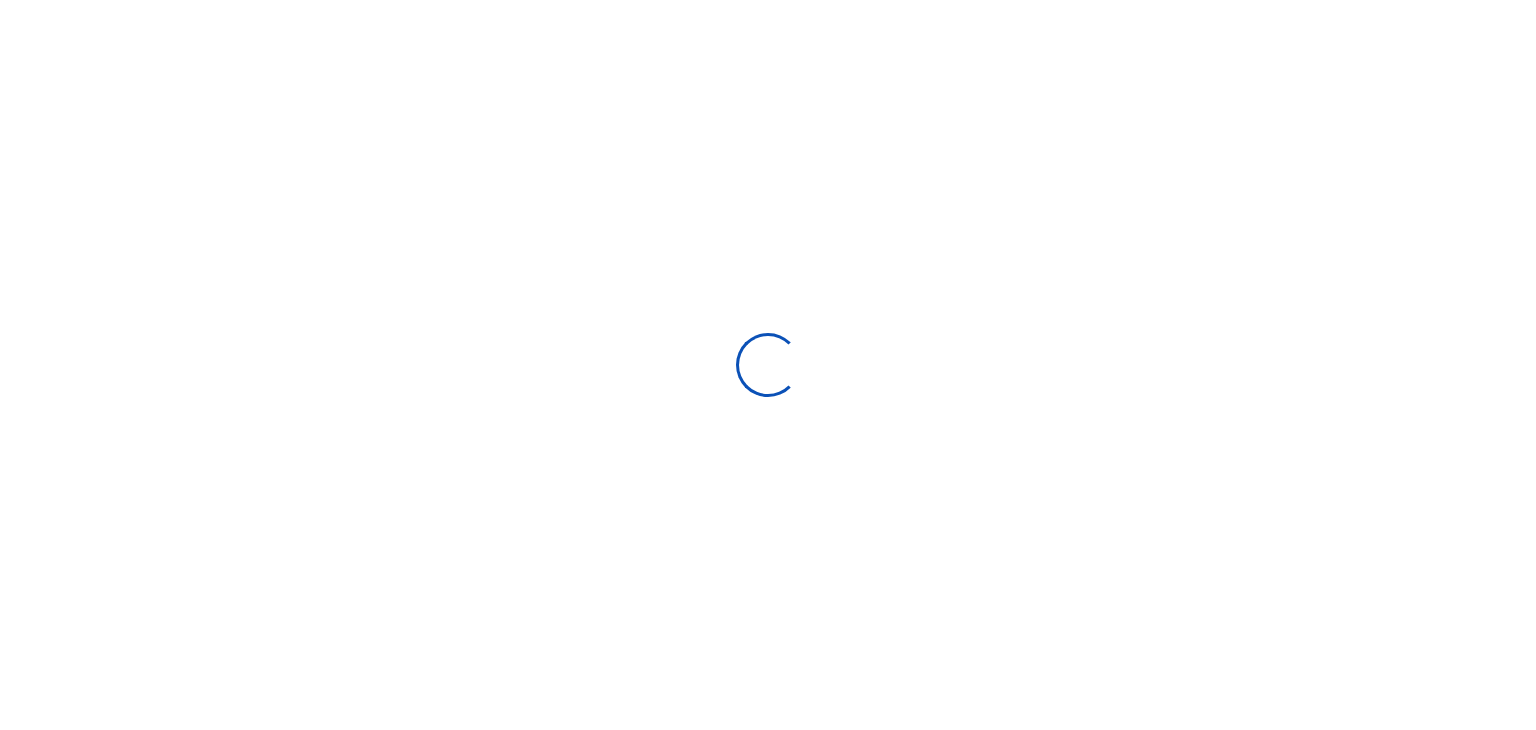 scroll, scrollTop: 0, scrollLeft: 0, axis: both 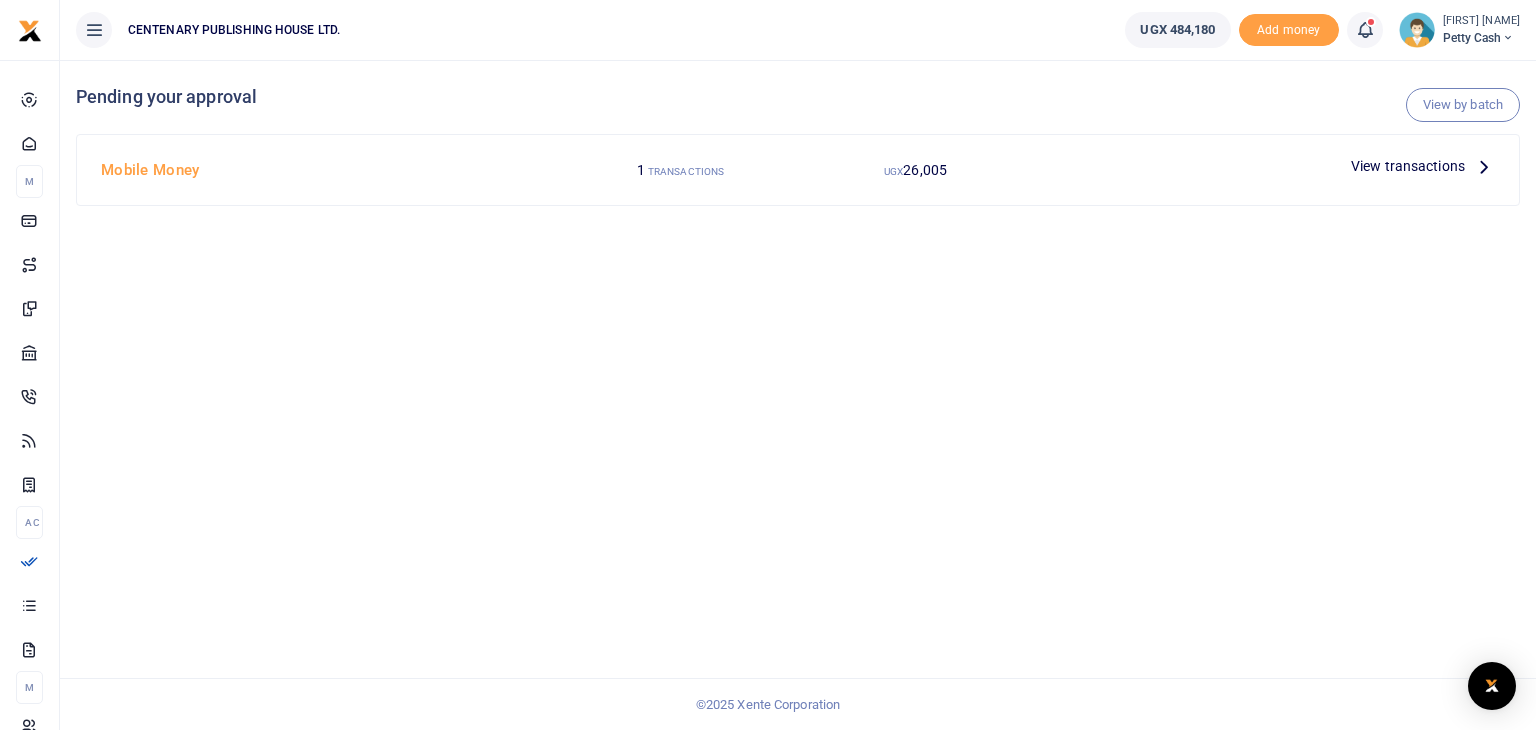 click at bounding box center [1365, 30] 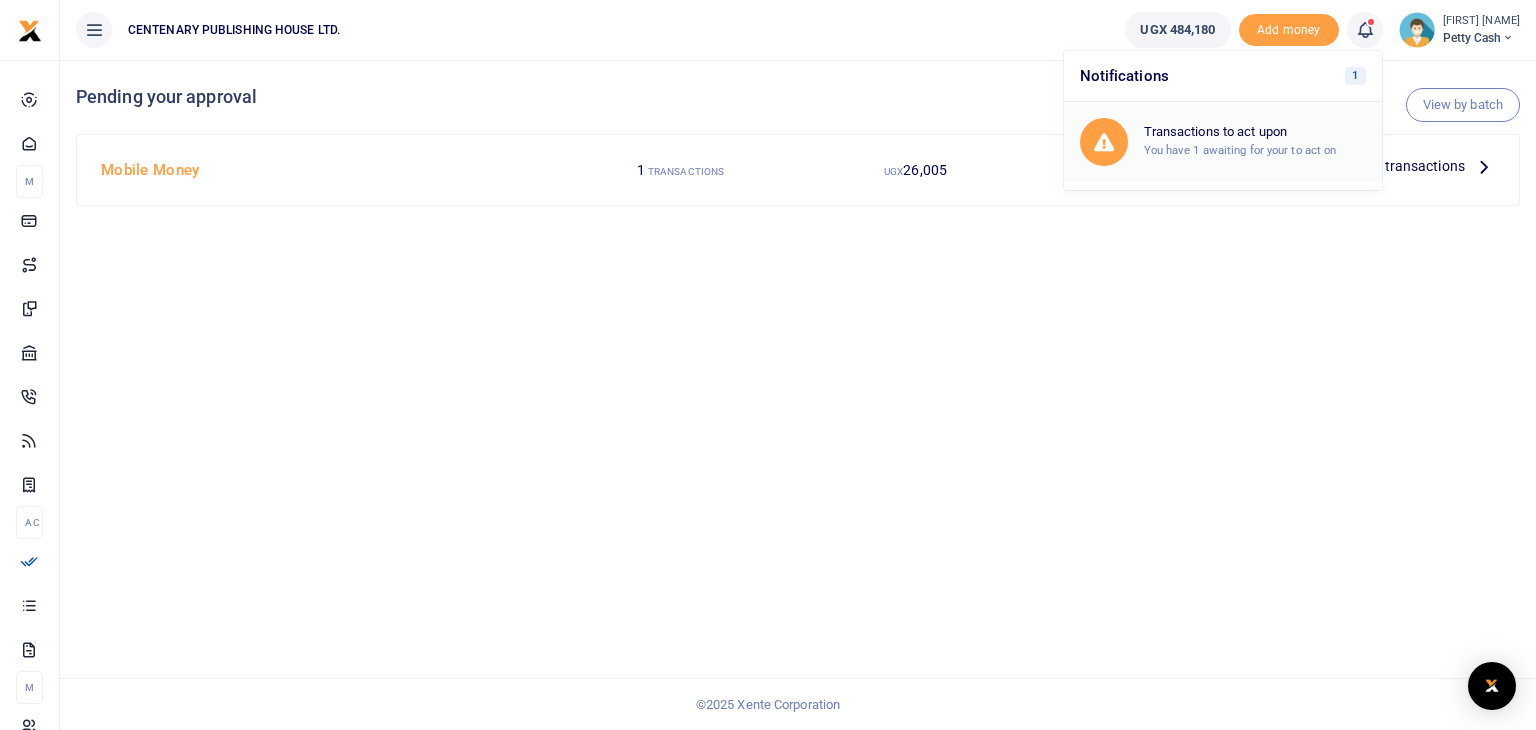 click on "Transactions to act upon
You have 1 awaiting for your to act on" at bounding box center [1223, 142] 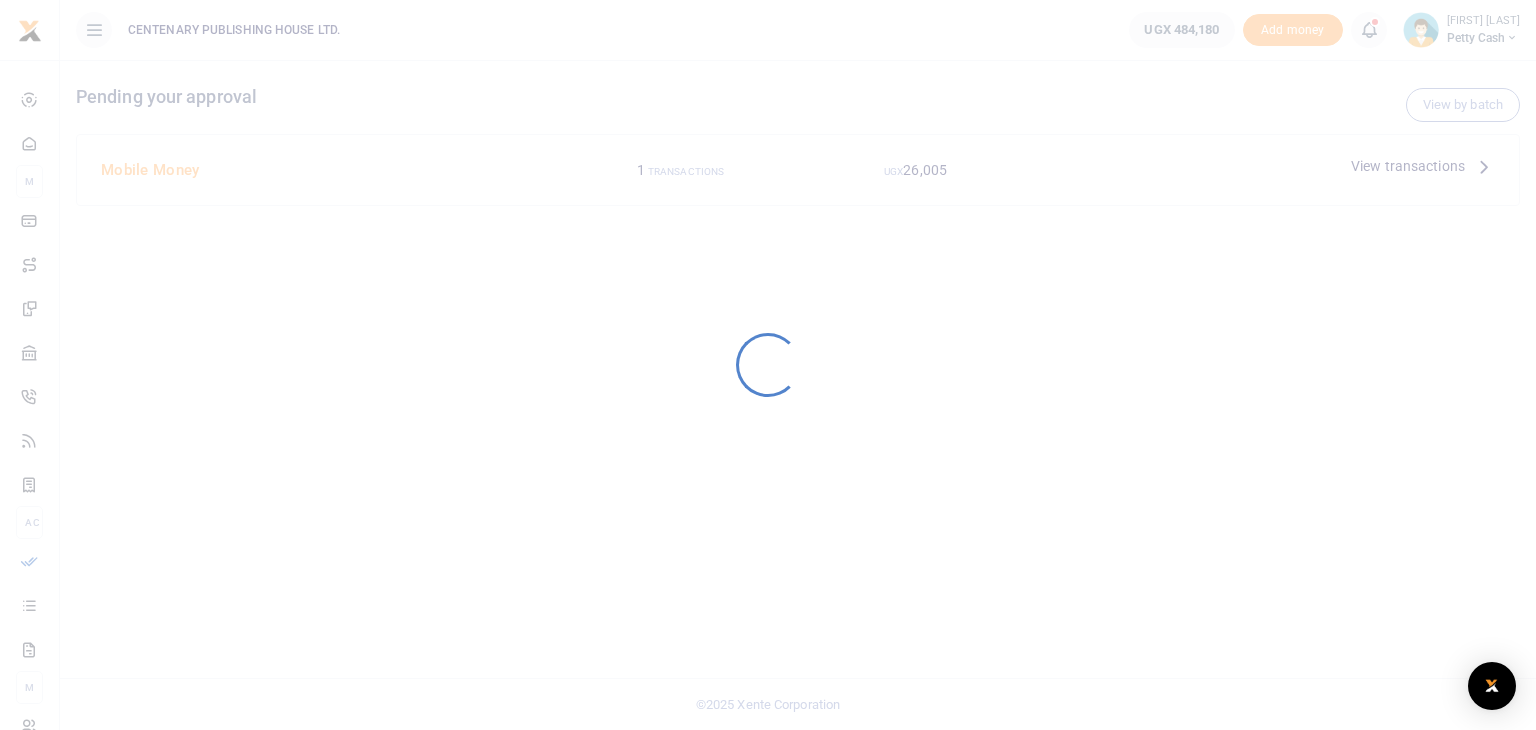 scroll, scrollTop: 0, scrollLeft: 0, axis: both 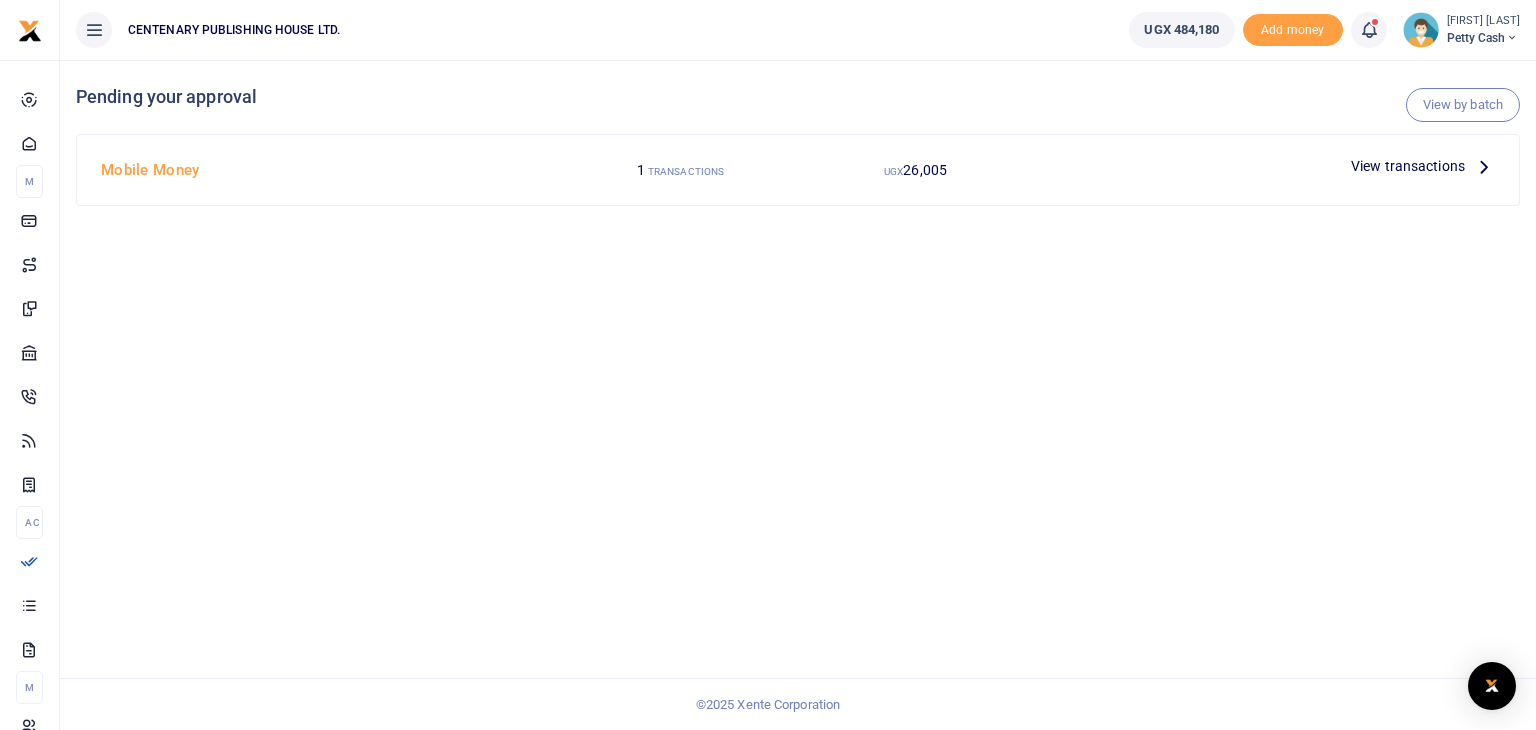 click on "View transactions" at bounding box center (1408, 166) 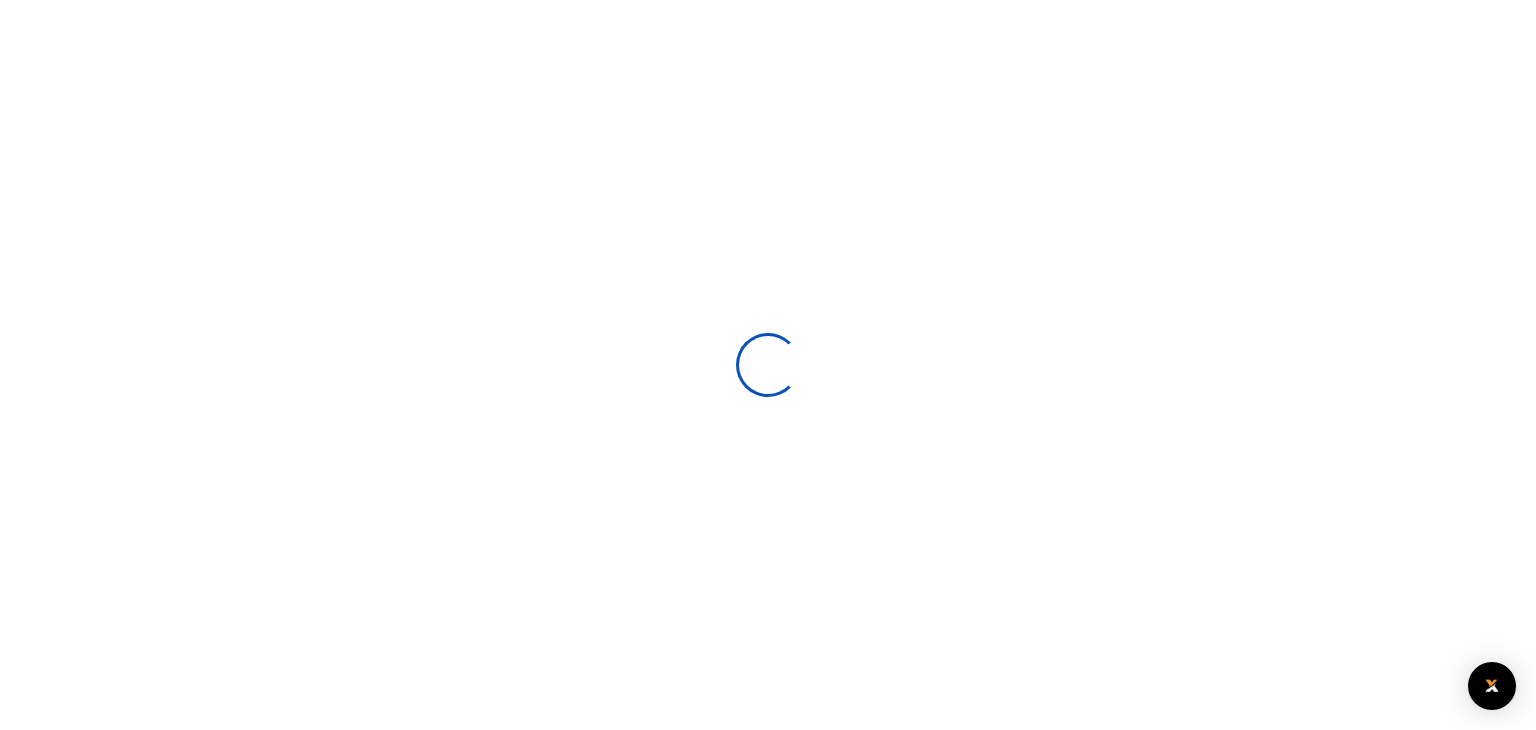 scroll, scrollTop: 0, scrollLeft: 0, axis: both 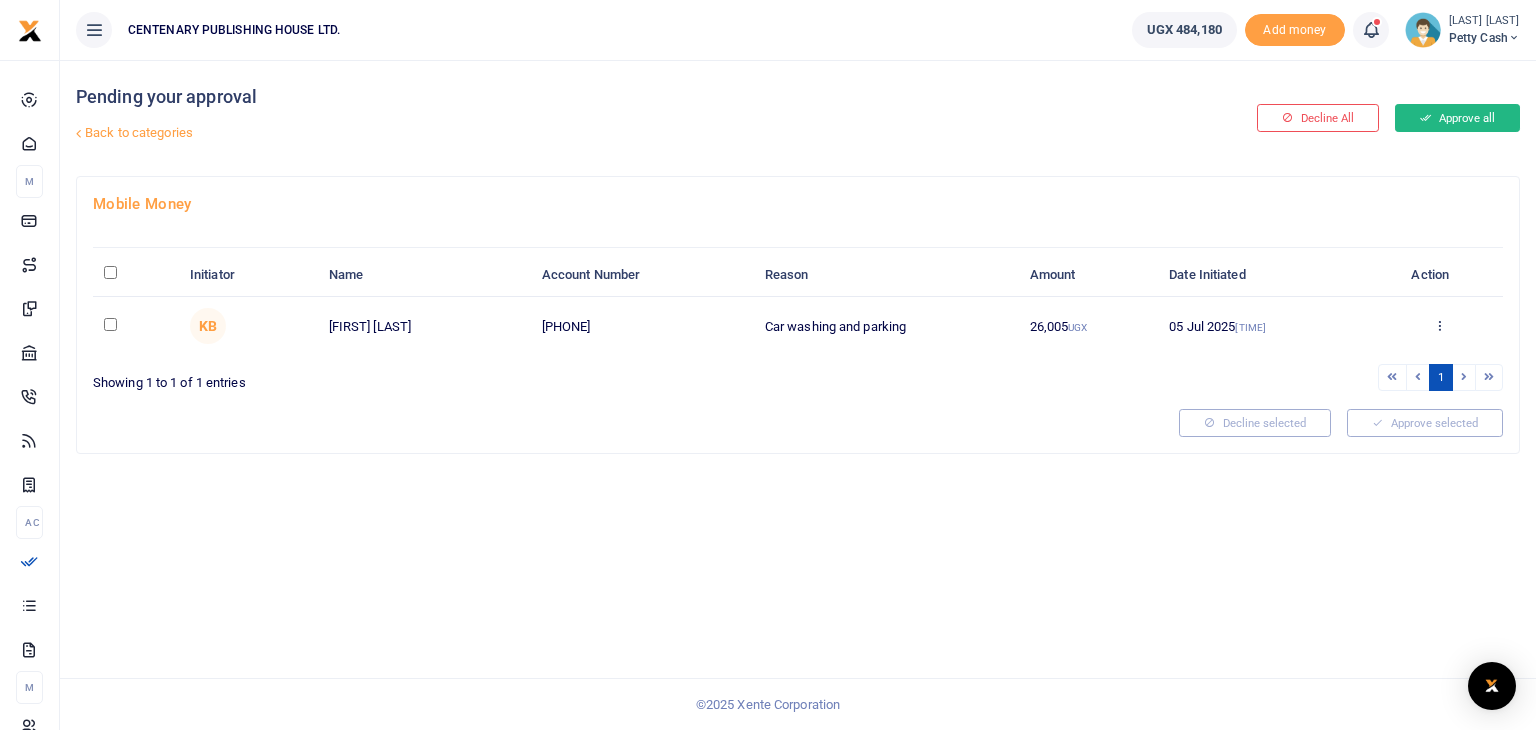click on "Approve all" at bounding box center [1457, 118] 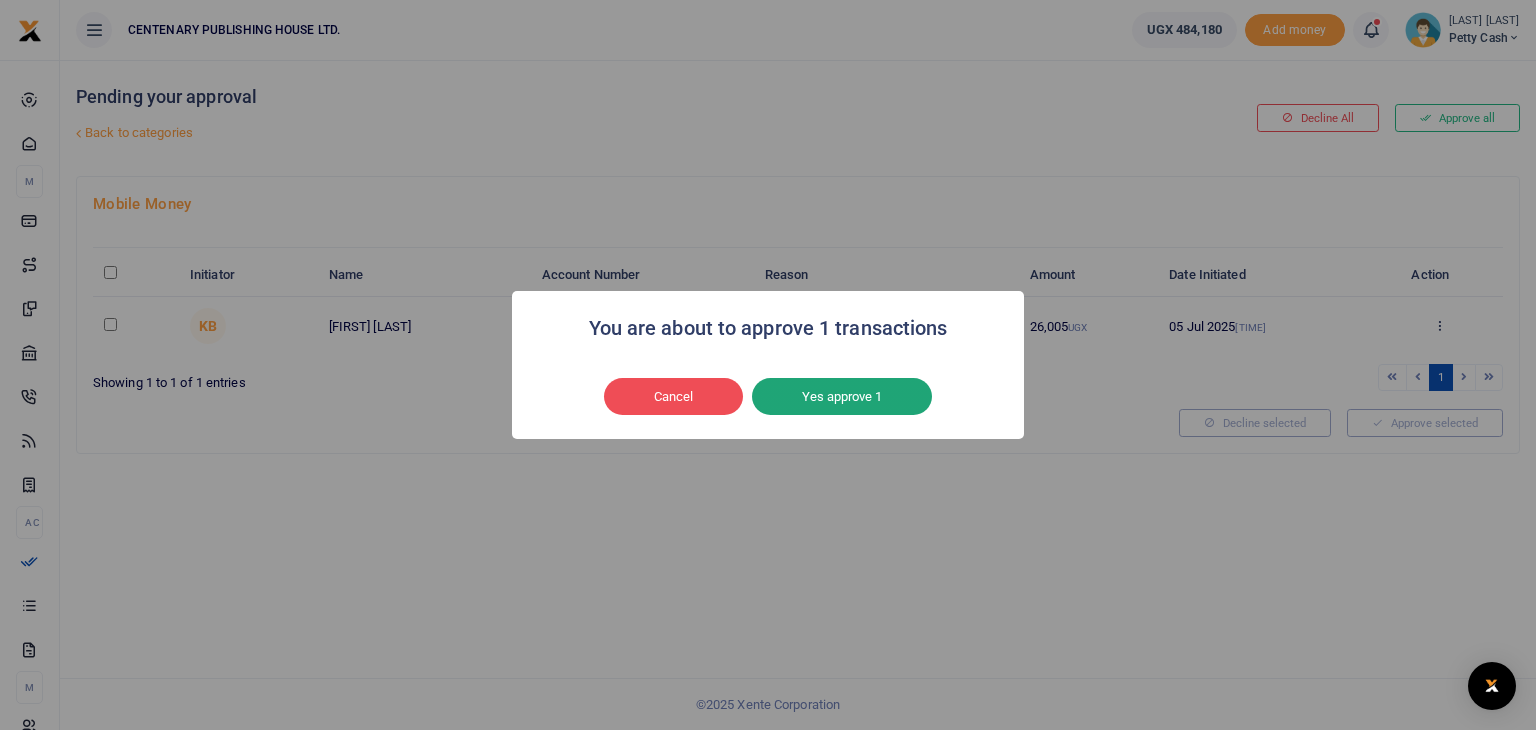 click on "Yes approve 1" at bounding box center (842, 397) 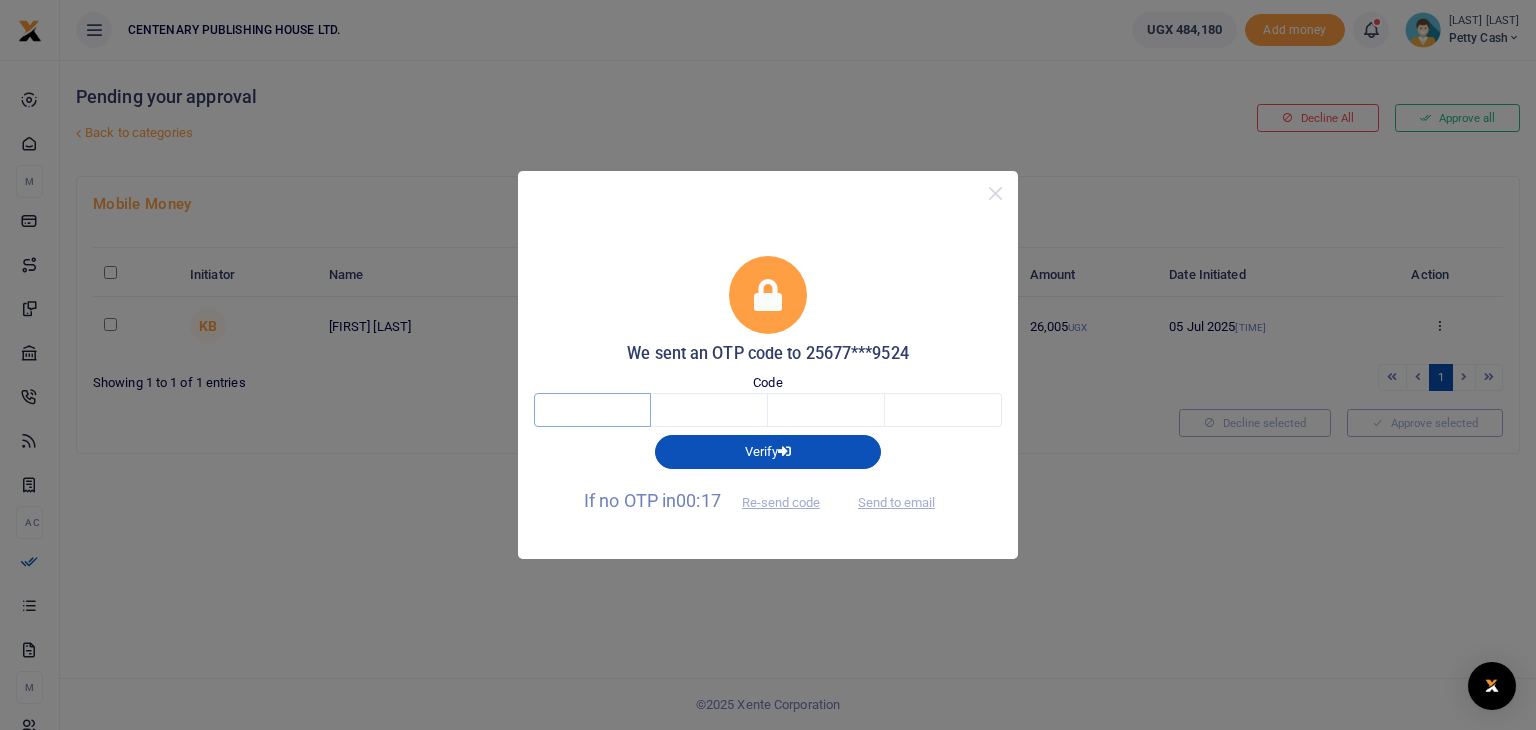 click at bounding box center (592, 410) 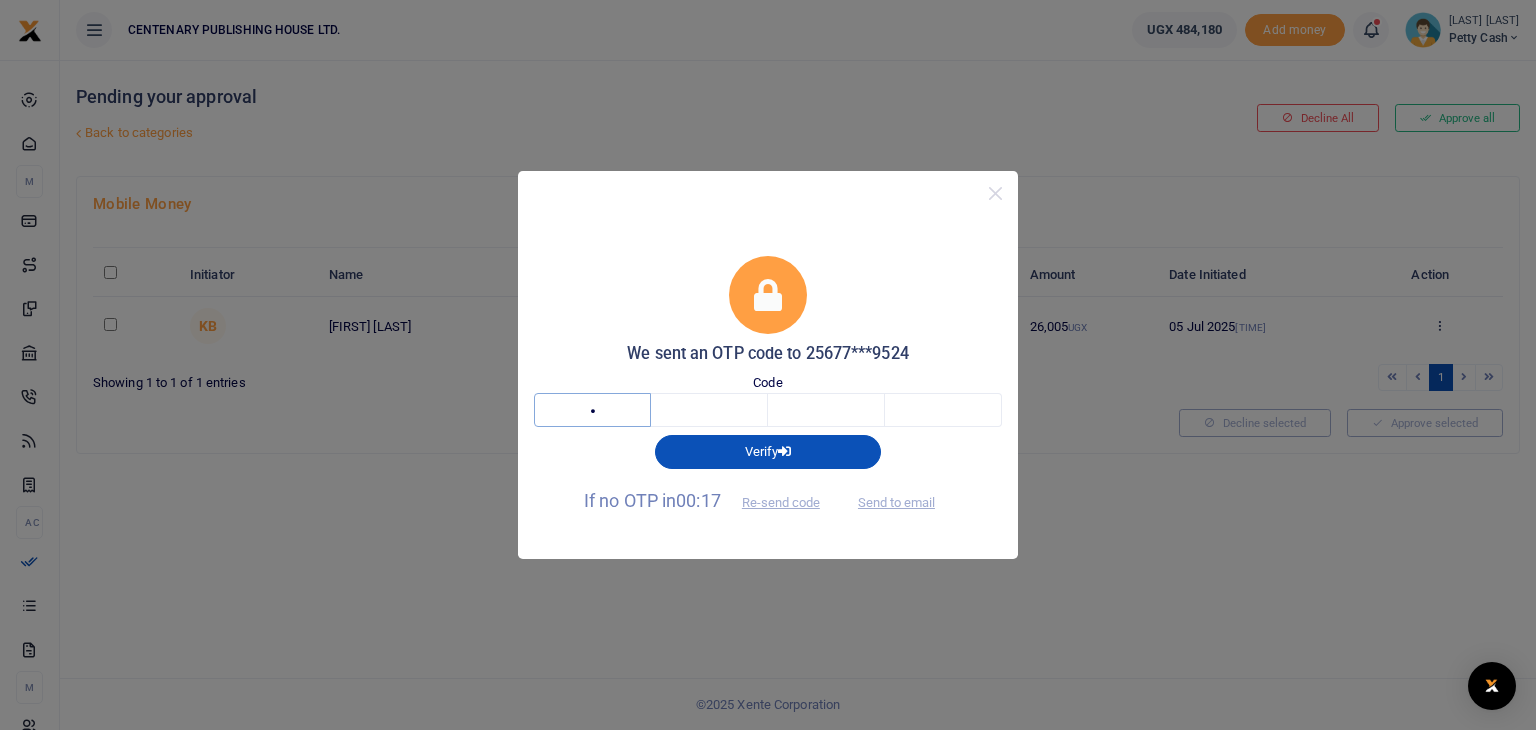 type on "2" 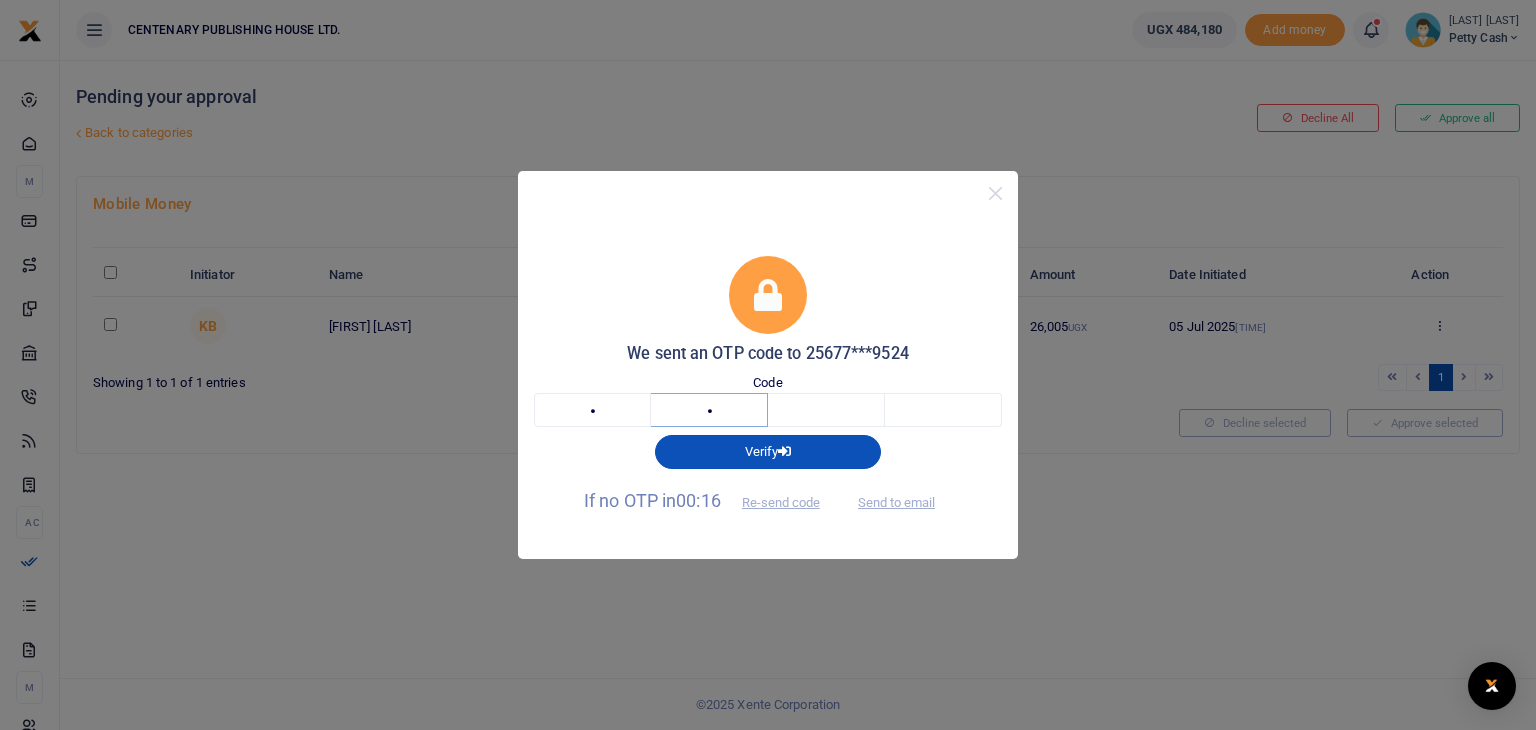 type on "8" 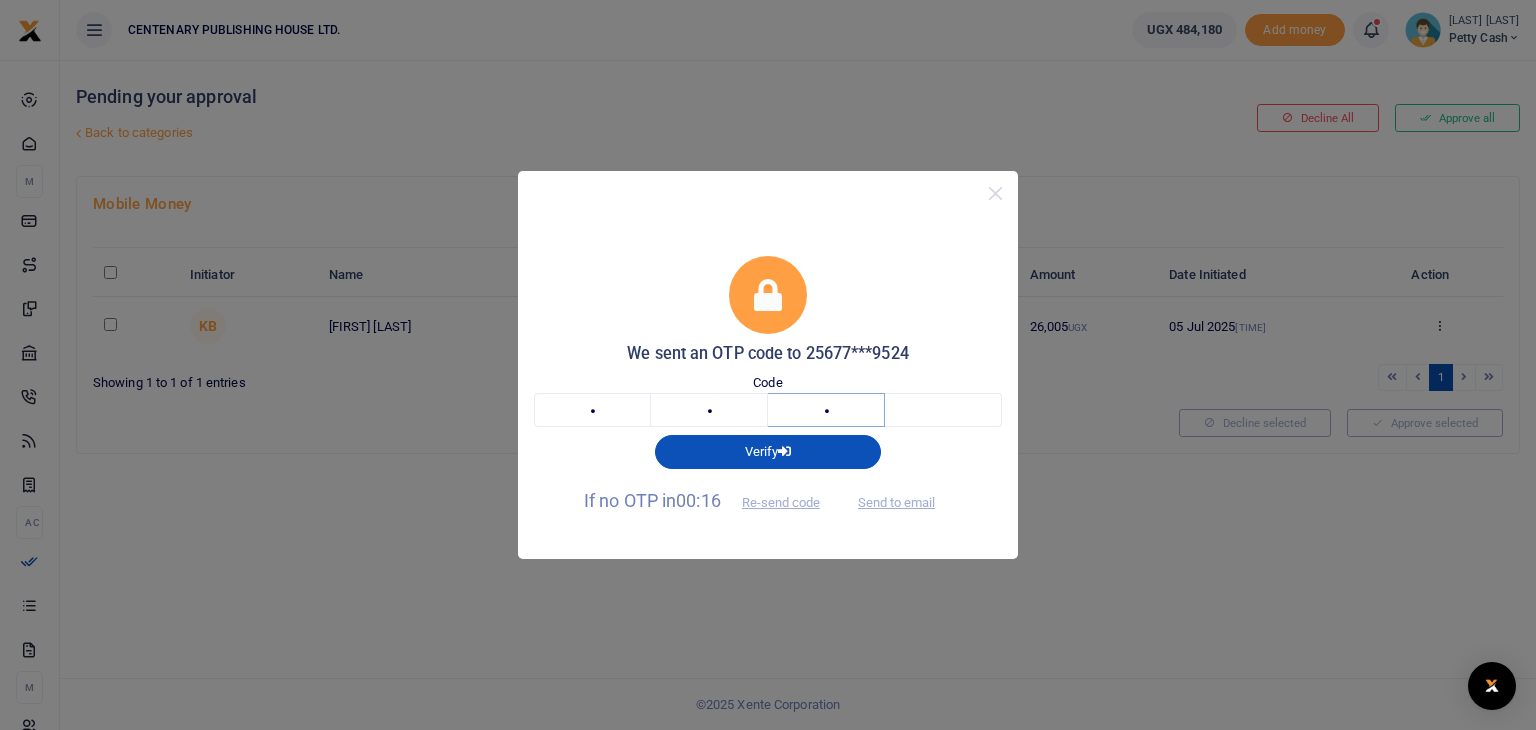 type on "6" 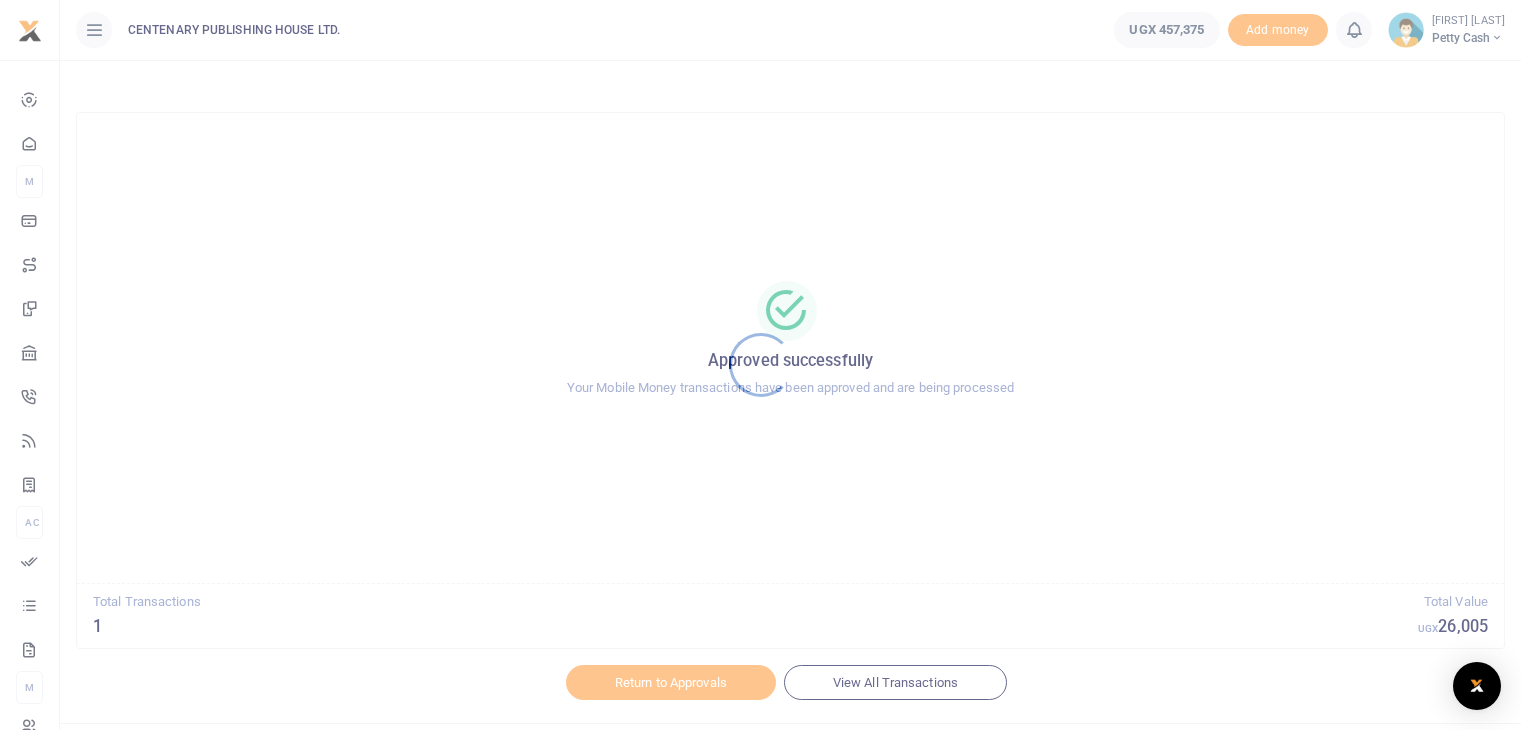 scroll, scrollTop: 0, scrollLeft: 0, axis: both 